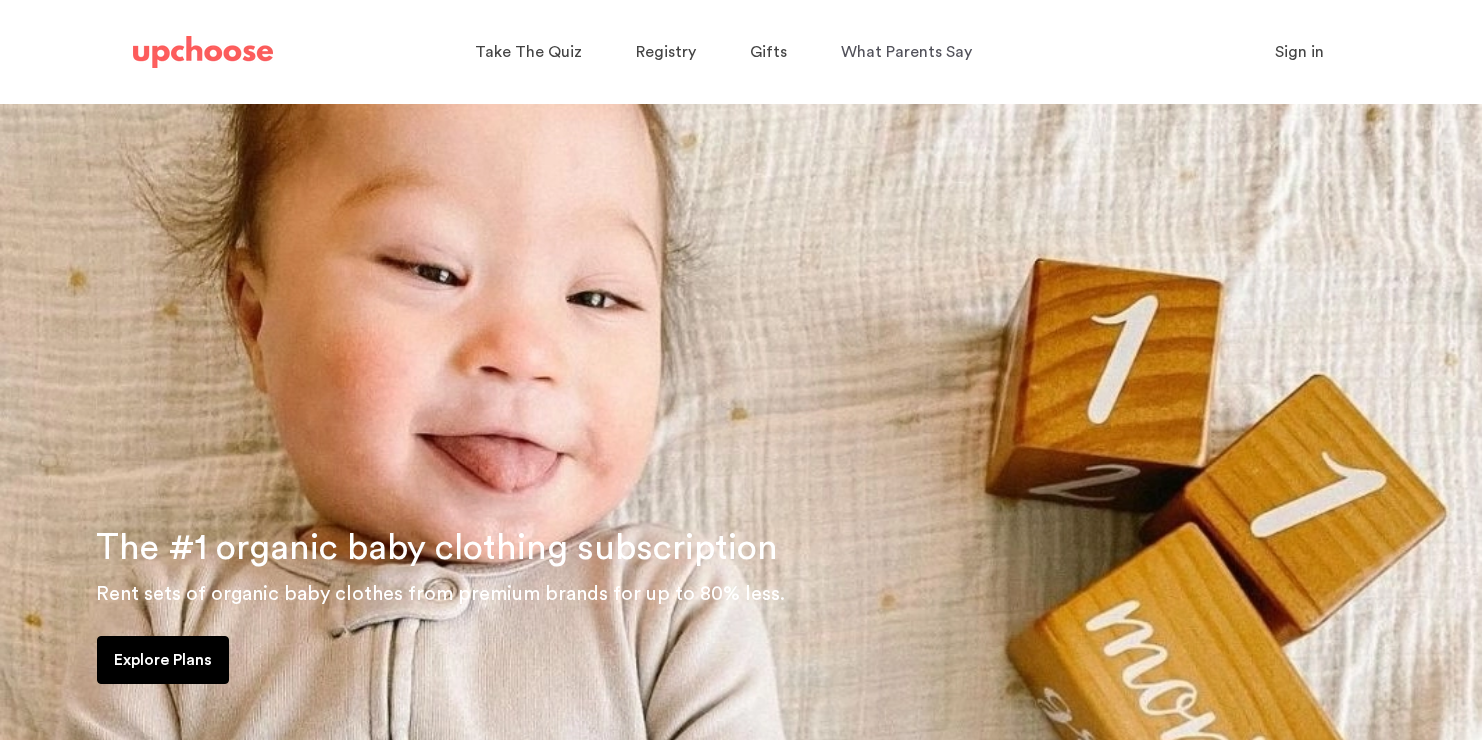 scroll, scrollTop: 0, scrollLeft: 0, axis: both 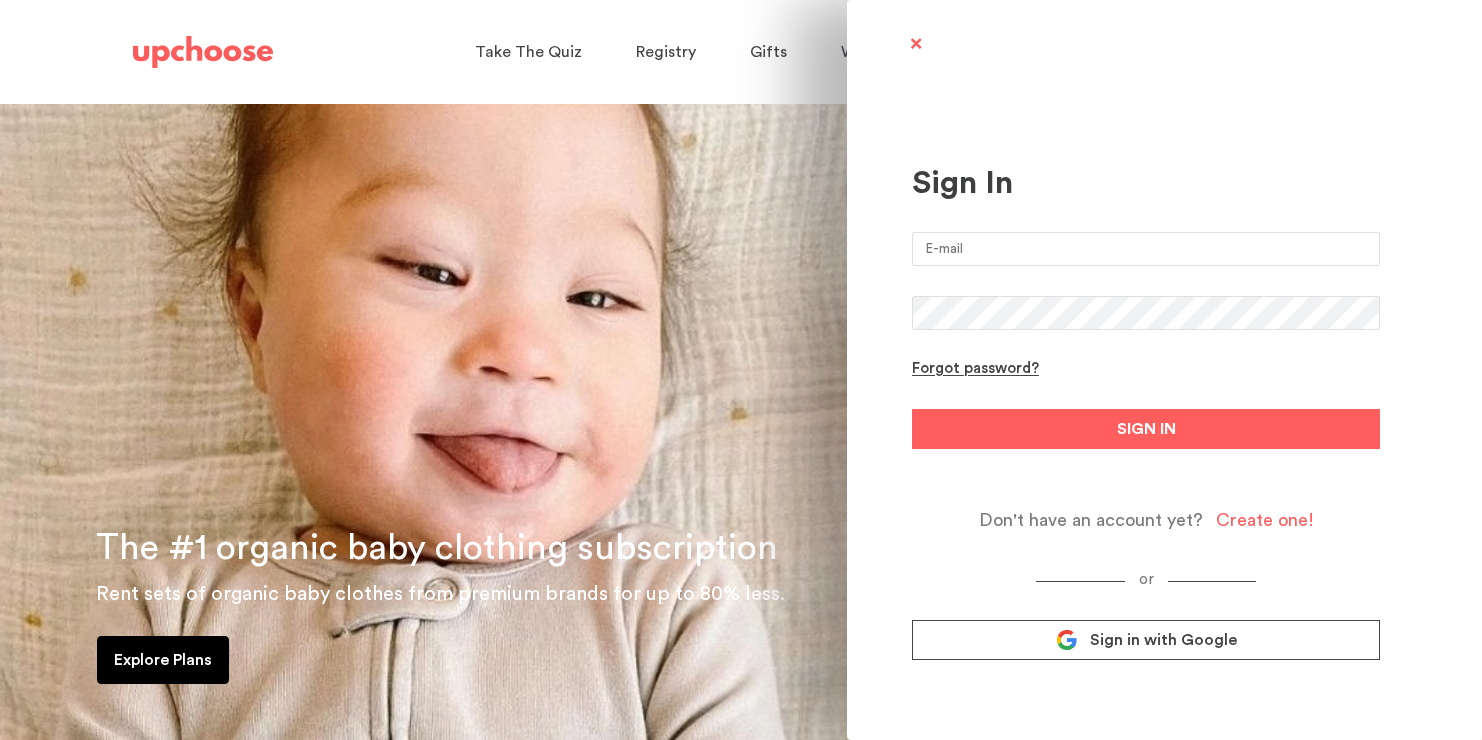 click on "Sign In Forgot password? SIGN IN Don't have an account yet? Create one! or Sign in with Google" at bounding box center (1146, 377) 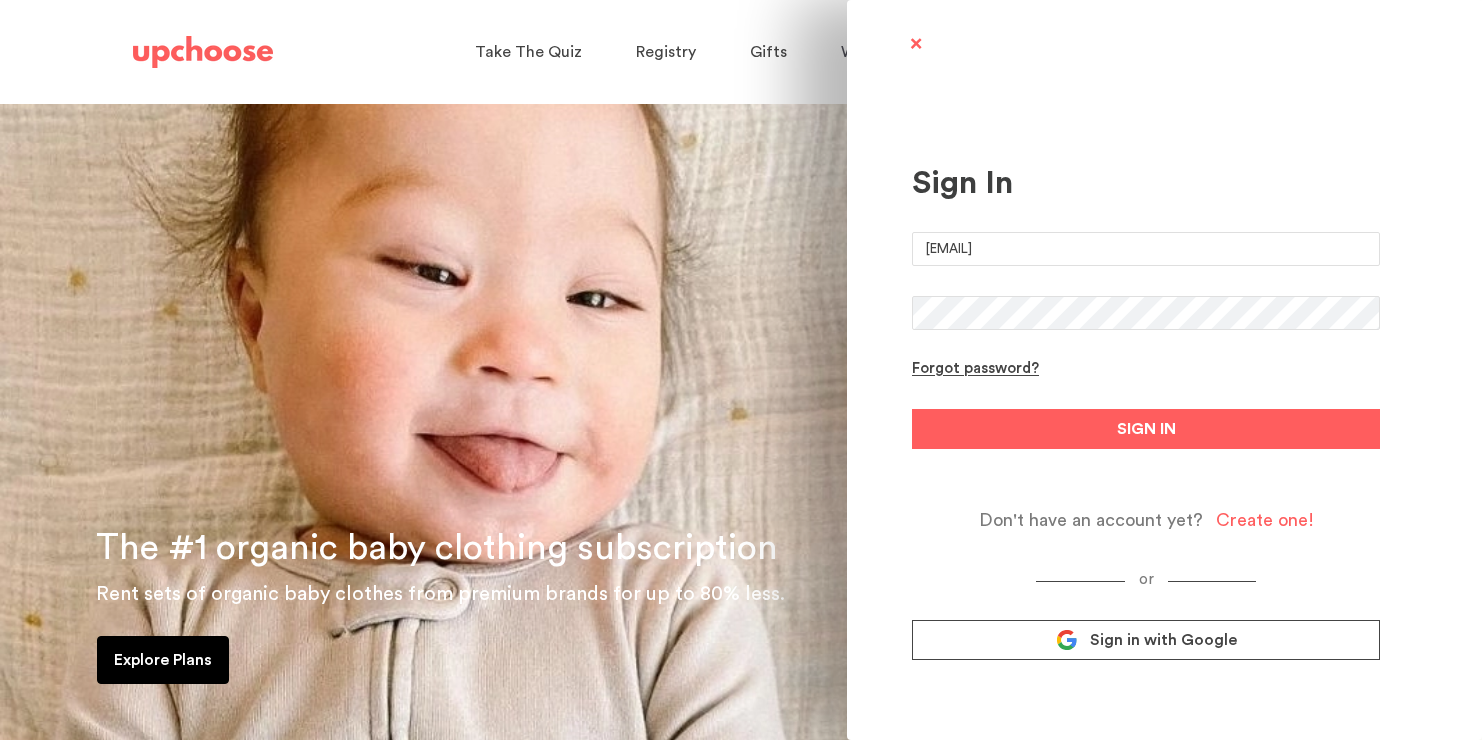 scroll, scrollTop: 0, scrollLeft: 0, axis: both 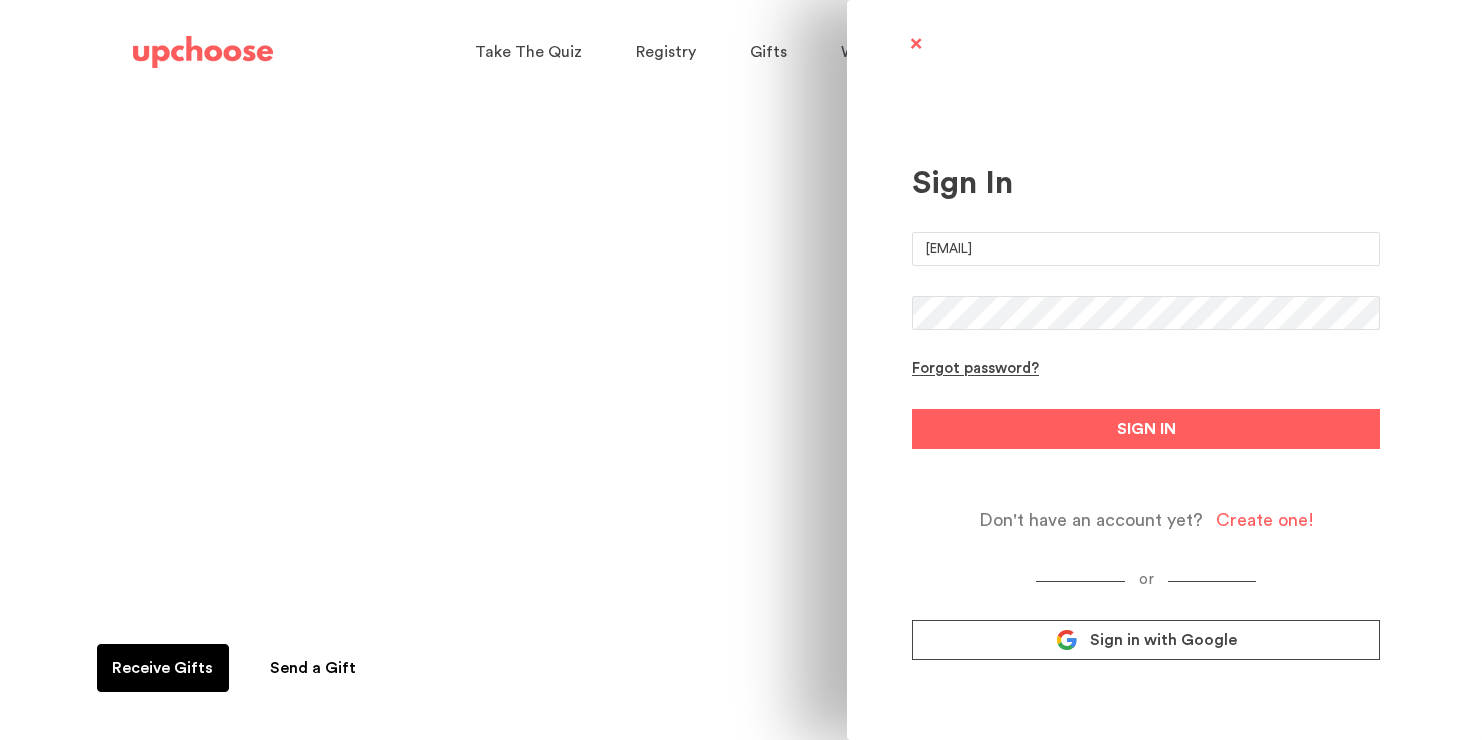 click on "Create one!" at bounding box center [1265, 520] 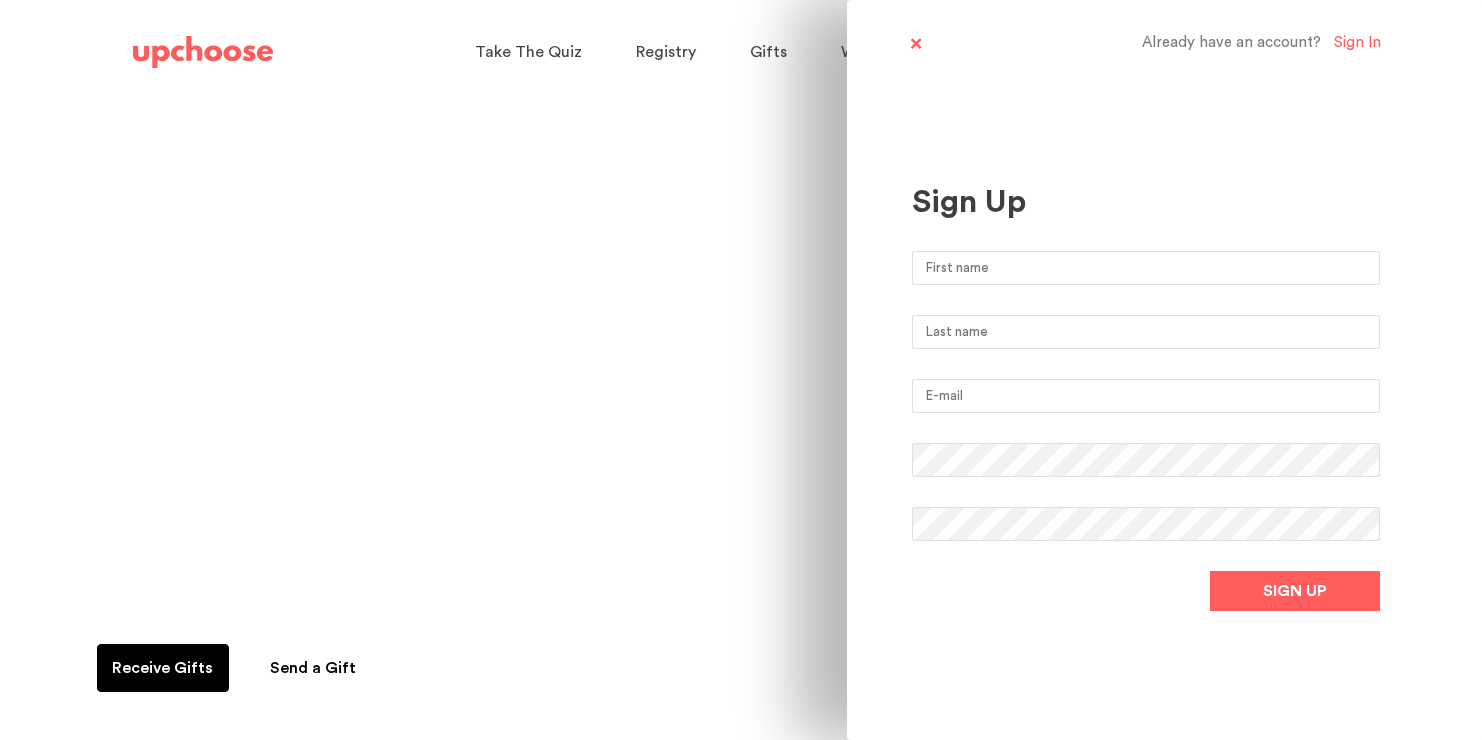 click at bounding box center (1146, 268) 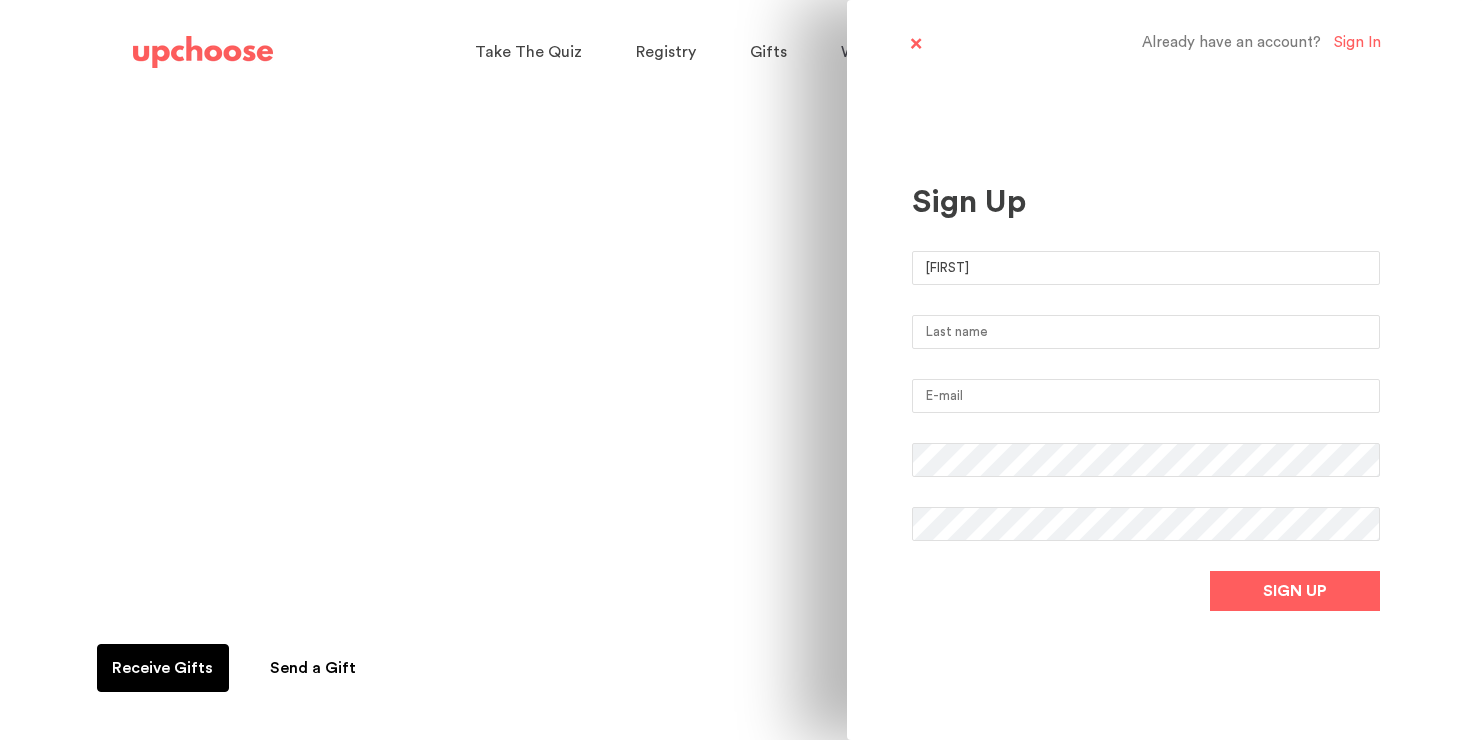 type on "Coe" 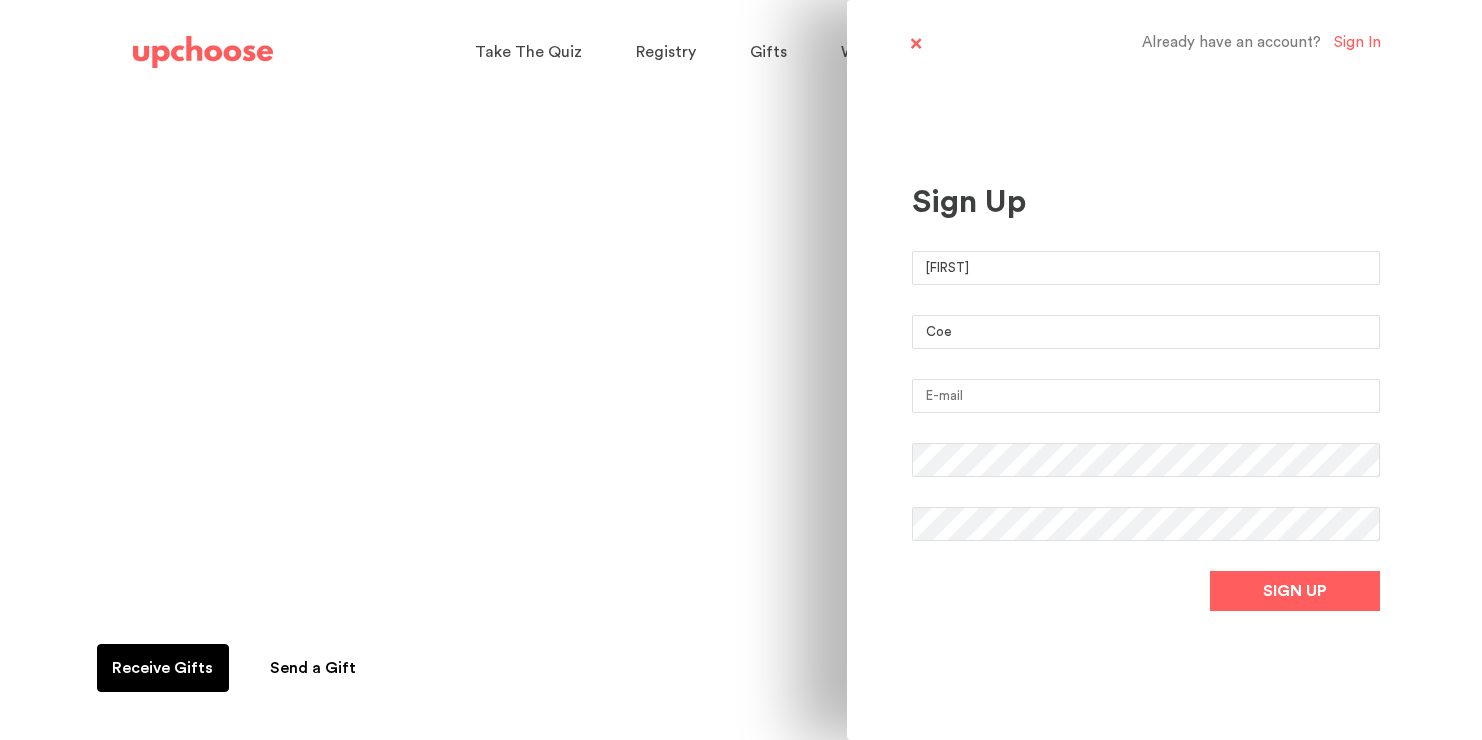 type on "courtneyvandevorde@gmail.com" 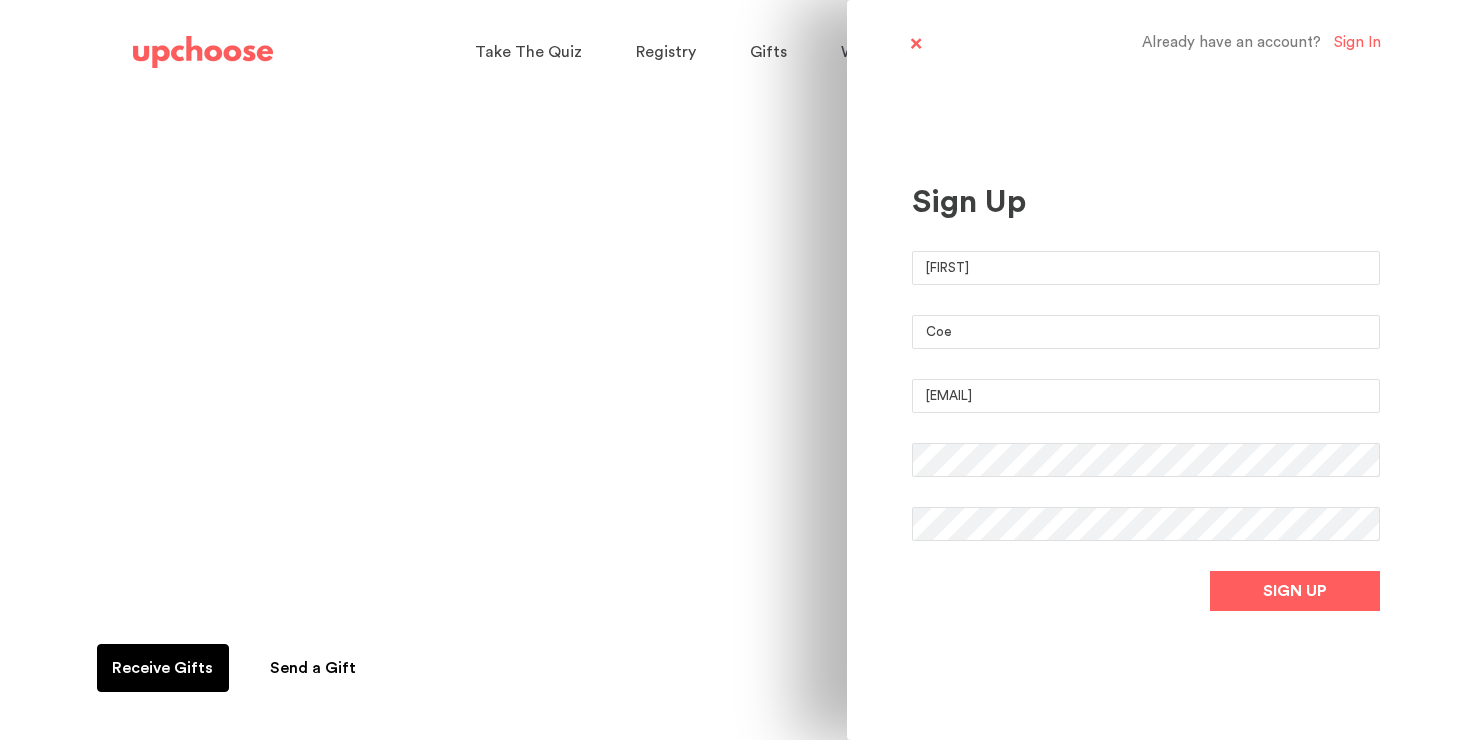 scroll, scrollTop: 0, scrollLeft: 0, axis: both 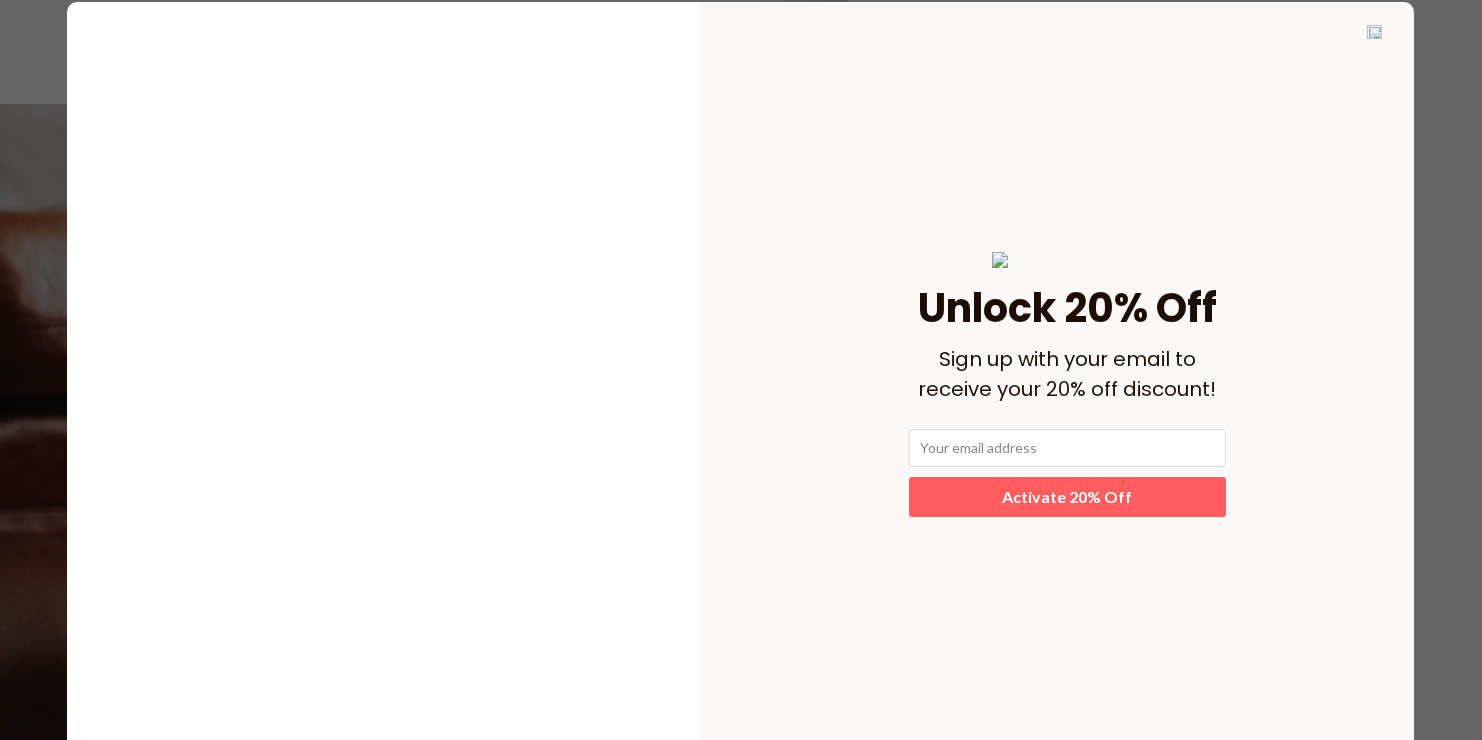 click at bounding box center (1374, 32) 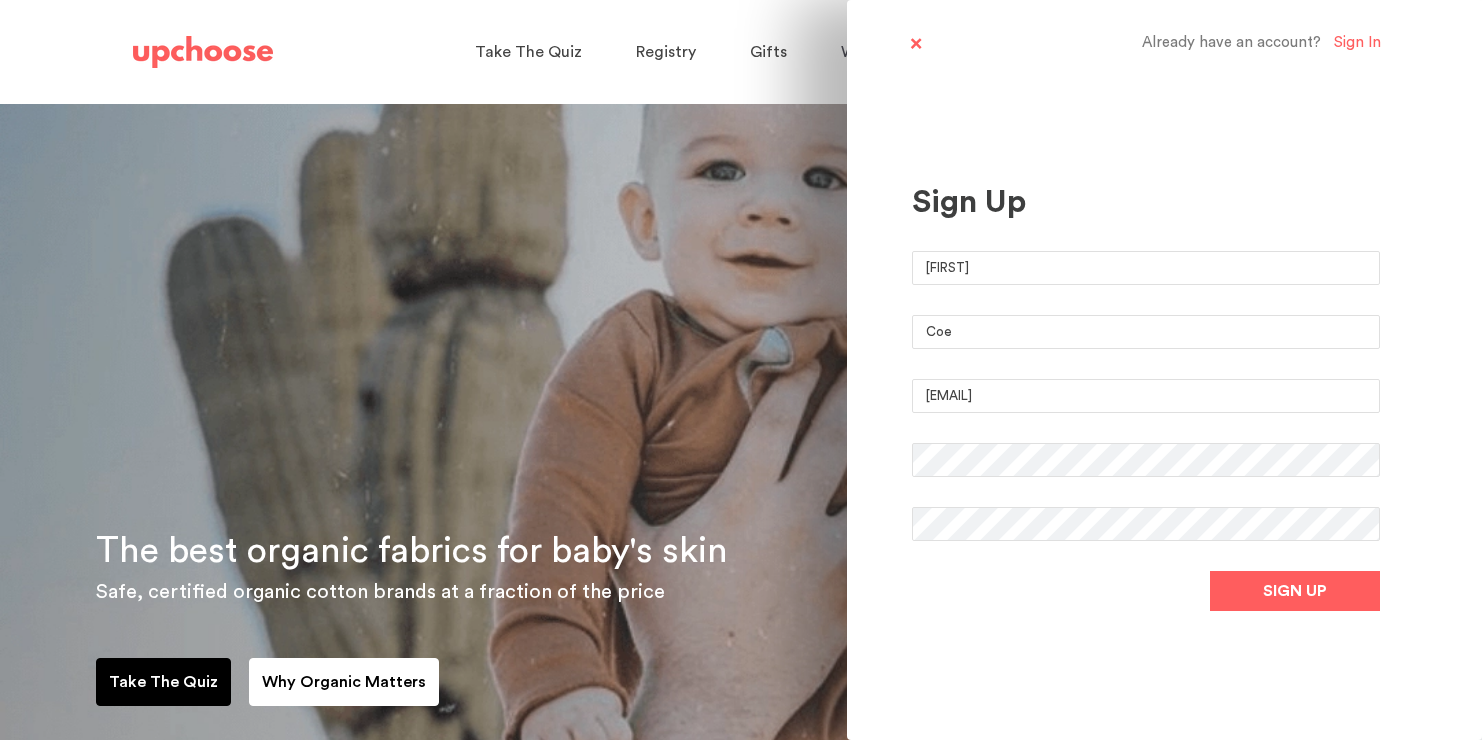 click on "SIGN UP" at bounding box center (1295, 591) 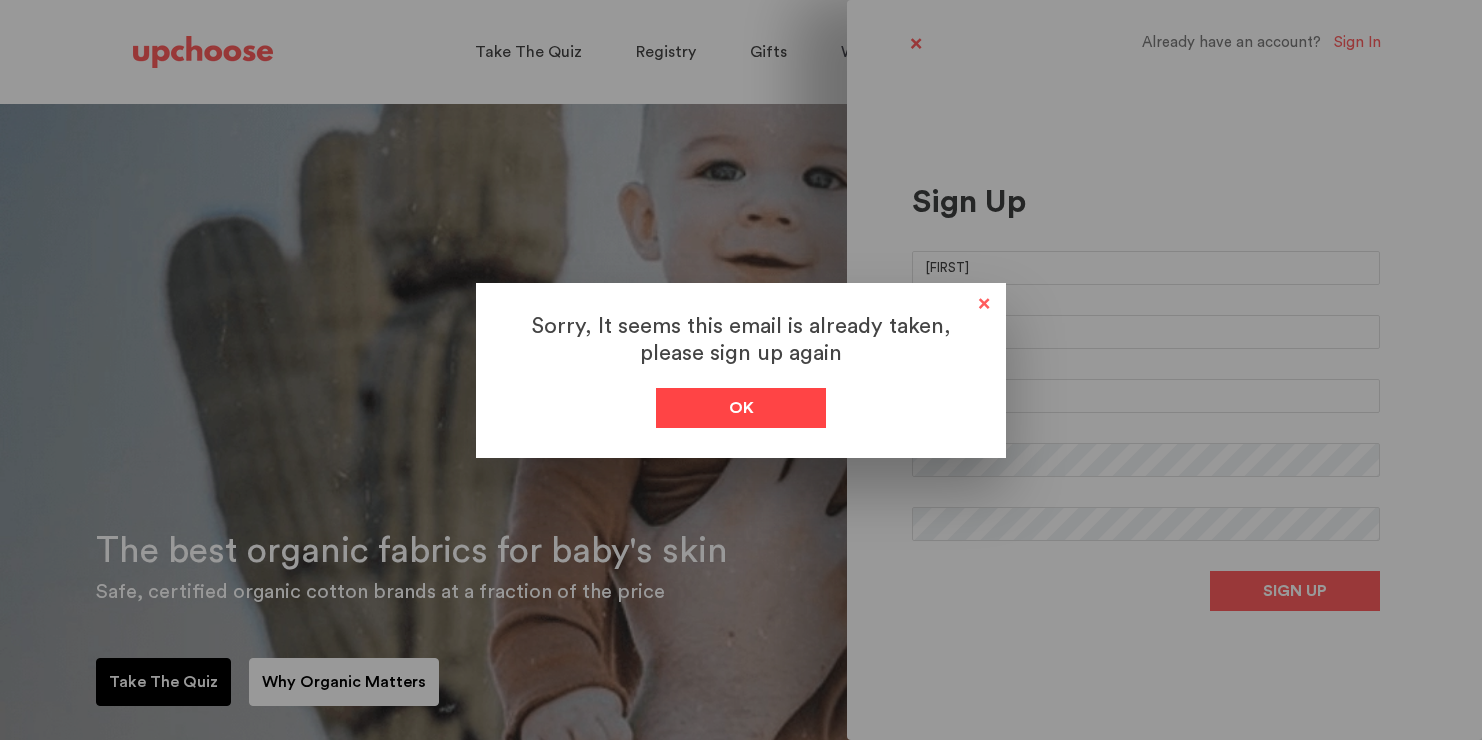 click on "Ok" at bounding box center [741, 408] 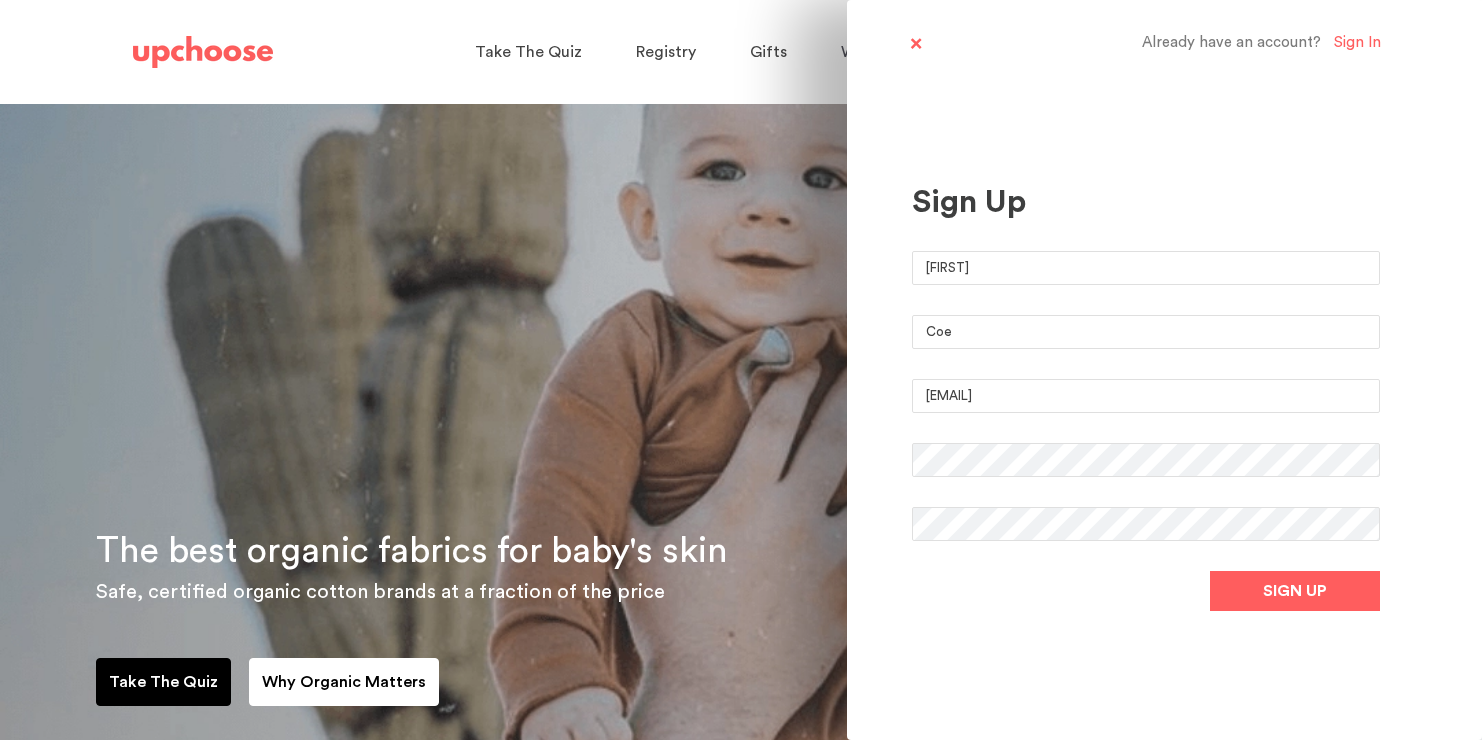 click on "Already have an account?  Sign In Sign Up Courtney Coe courtneyvandevorde@gmail.com SIGN UP" at bounding box center [1164, 370] 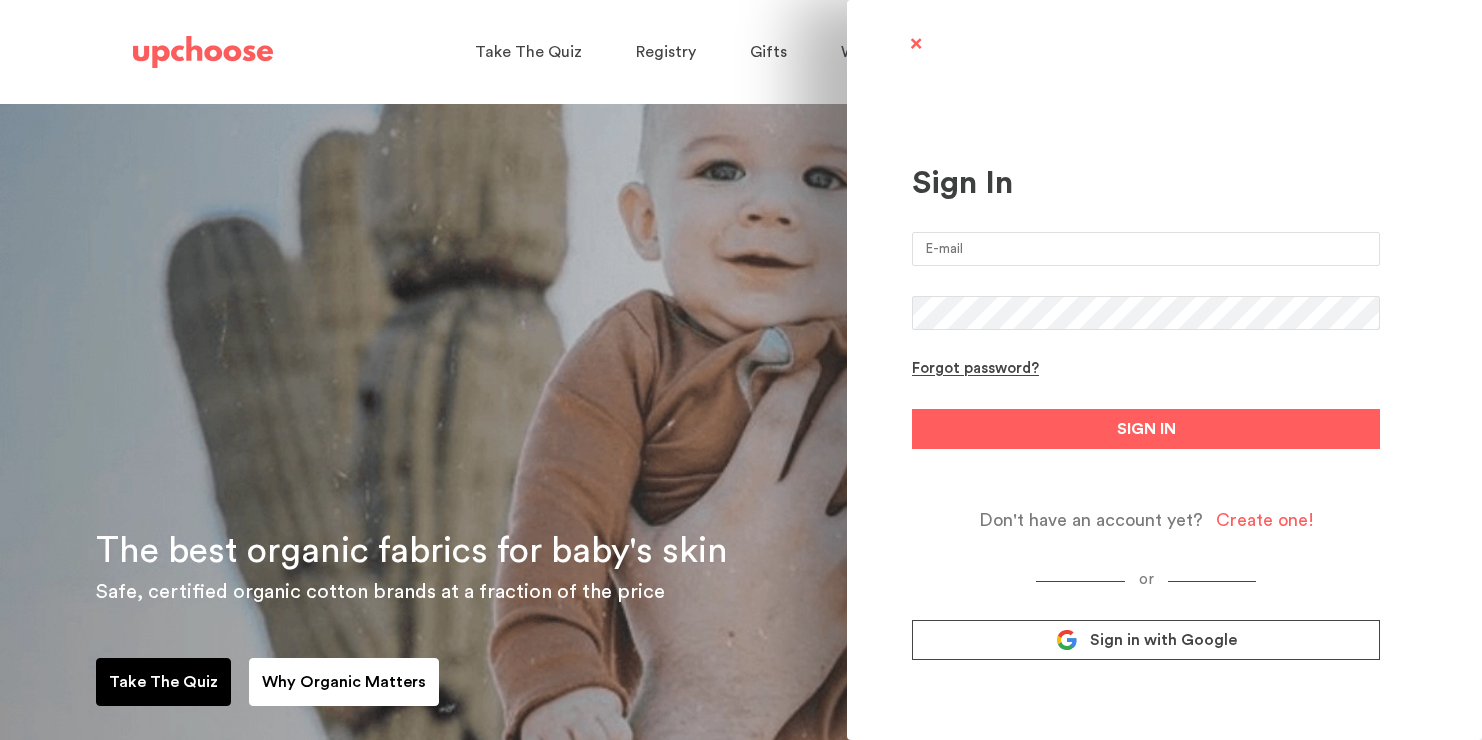 type on "courtneyvandevorde@gmail.com" 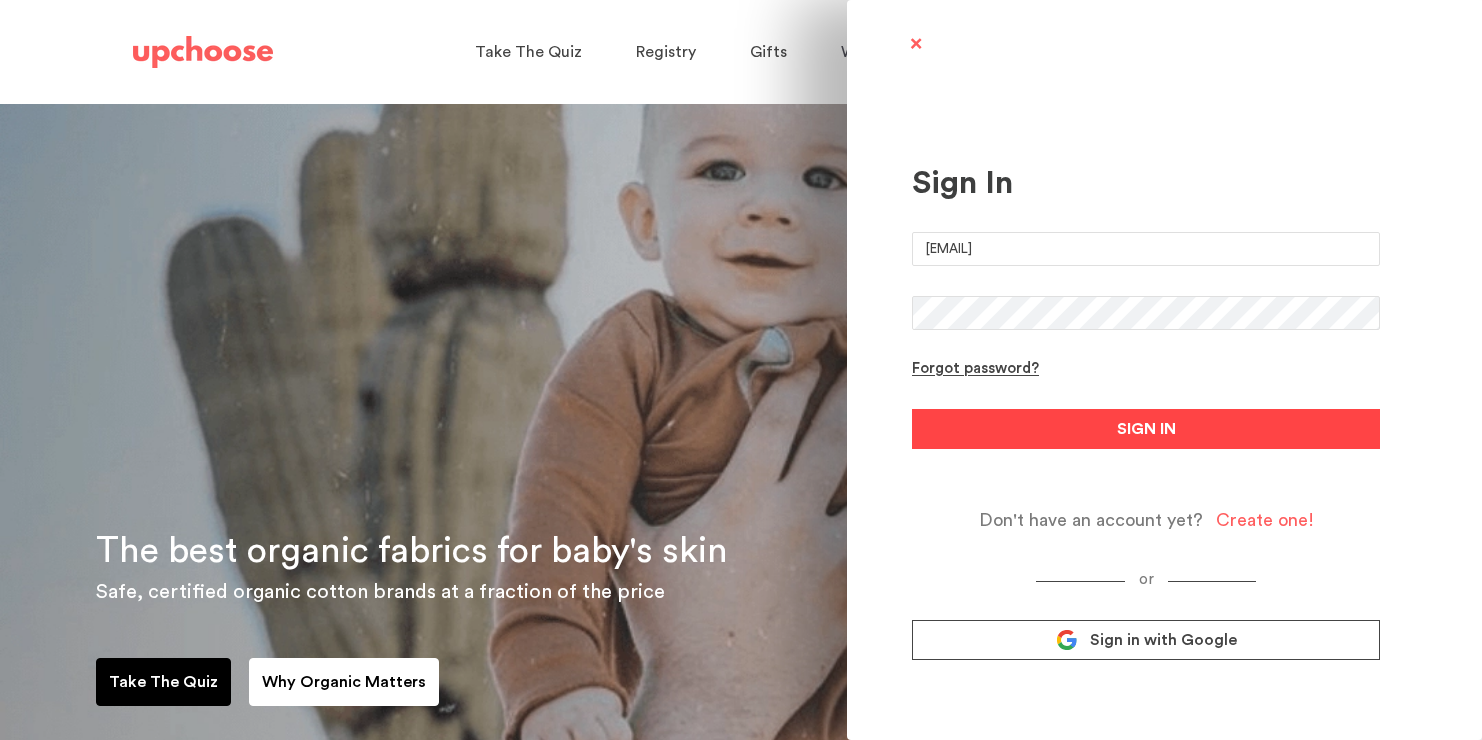 click on "SIGN IN" at bounding box center [1146, 429] 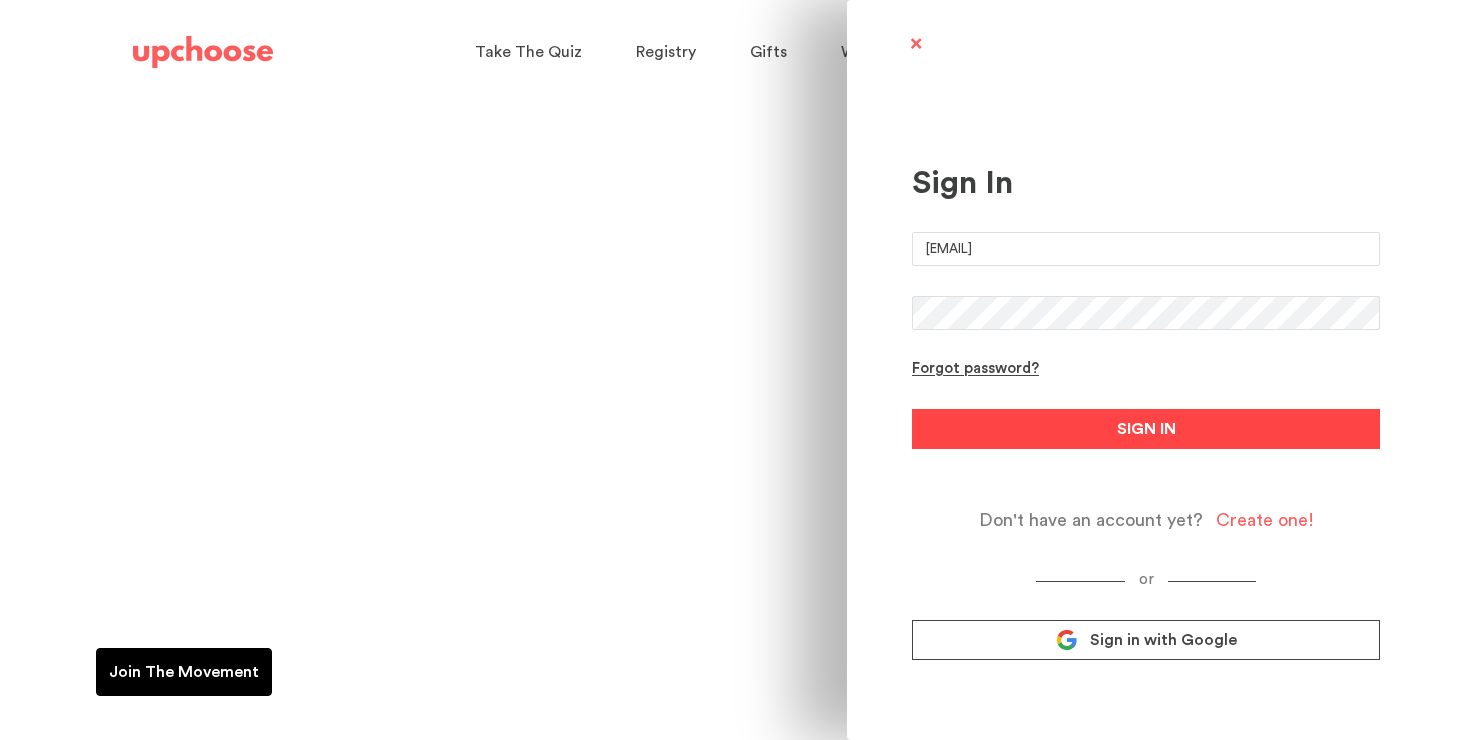 click on "SIGN IN" at bounding box center (1146, 429) 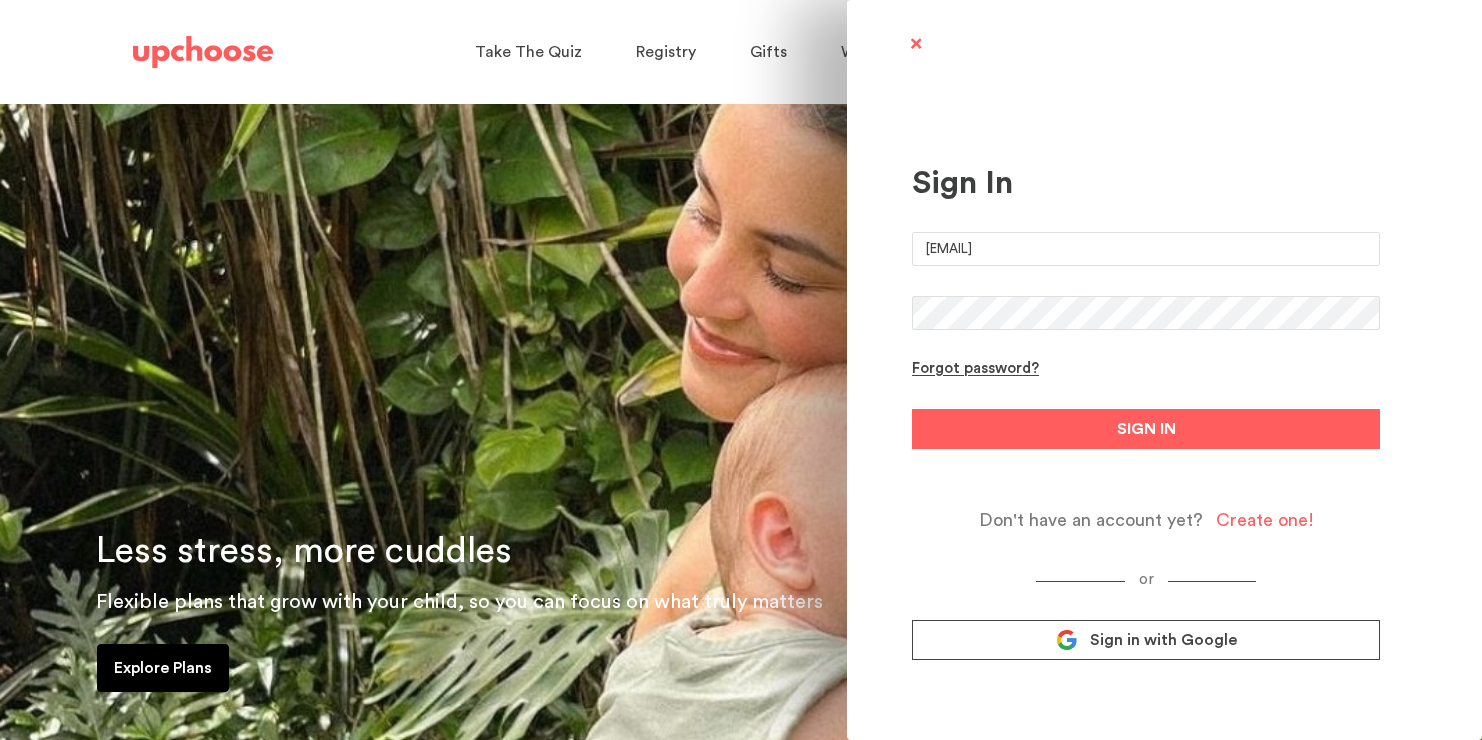 click on "SIGN IN" at bounding box center (1146, 429) 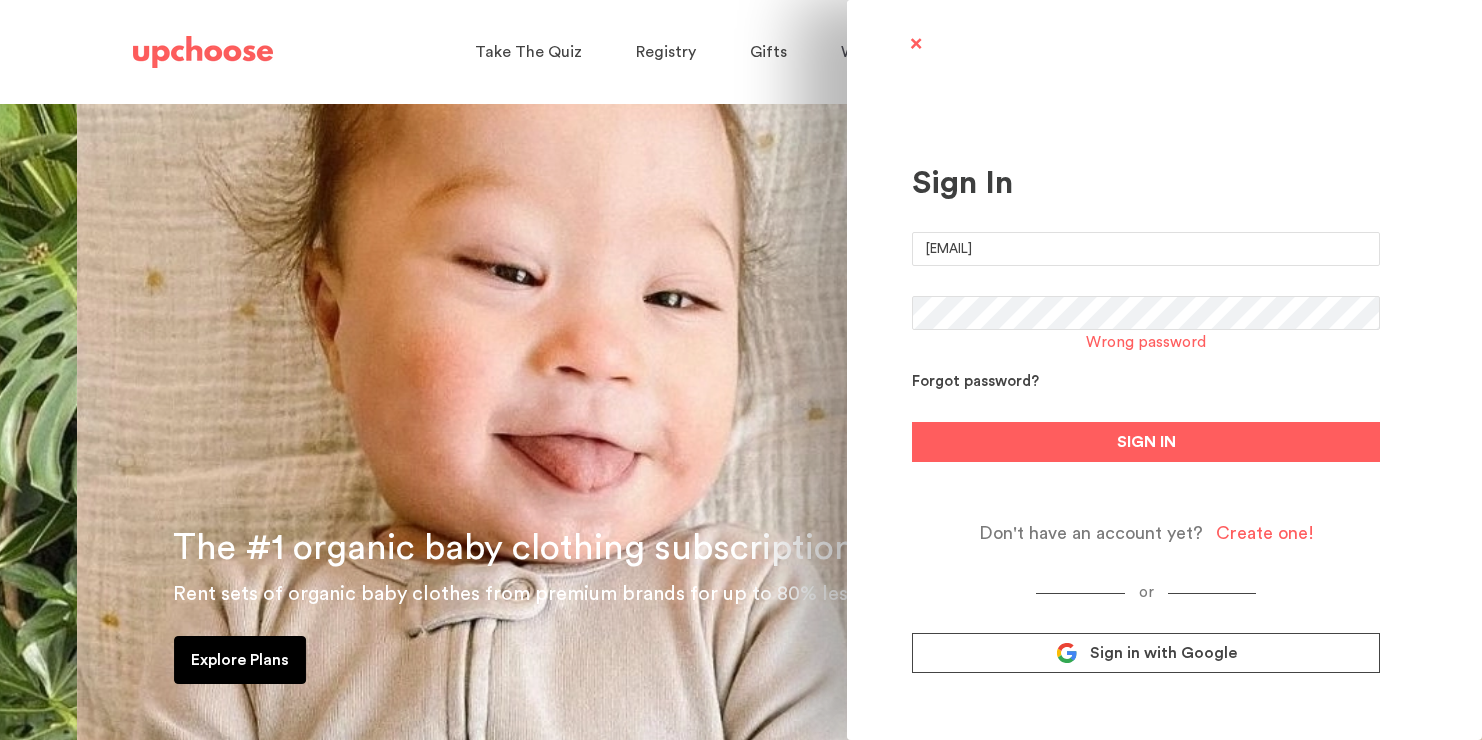 click on "Forgot password?" at bounding box center [975, 382] 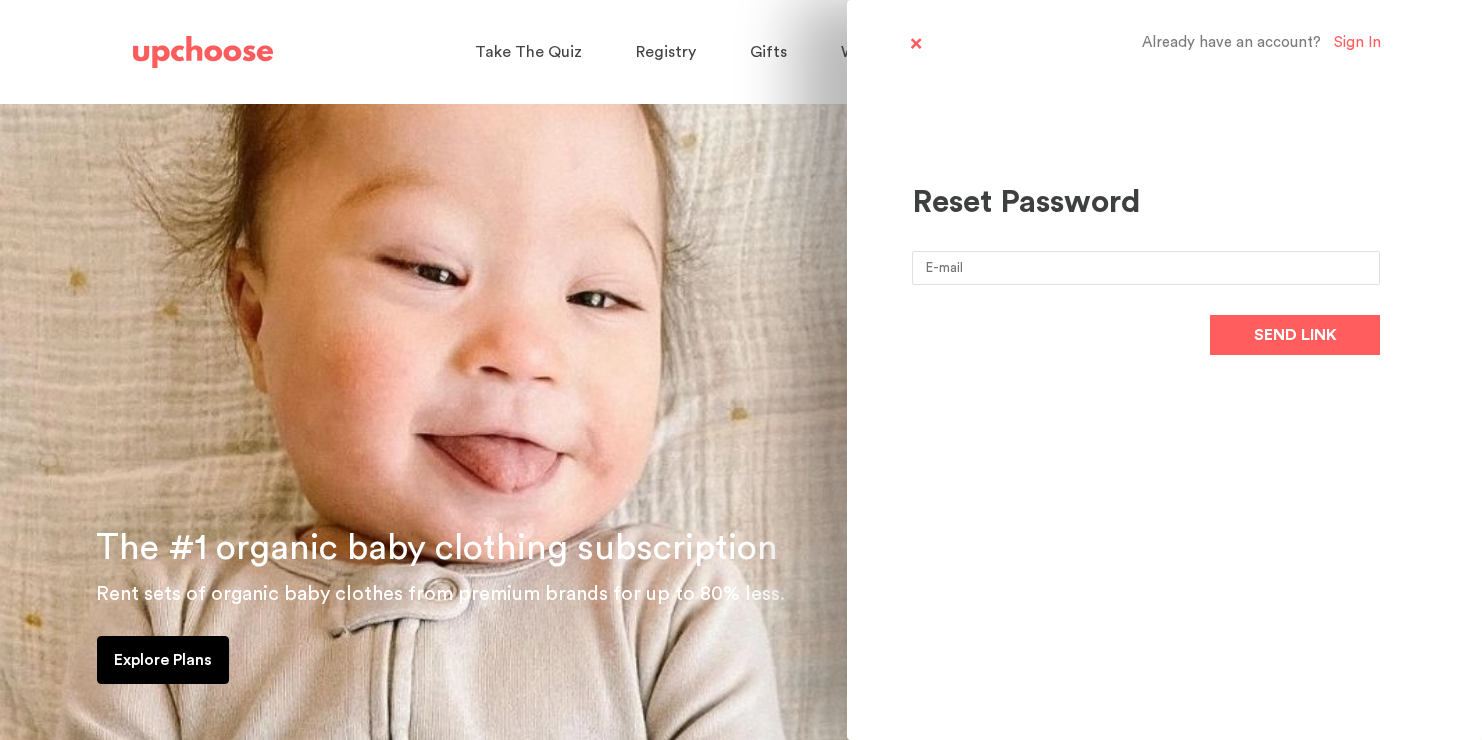 click at bounding box center [1146, 268] 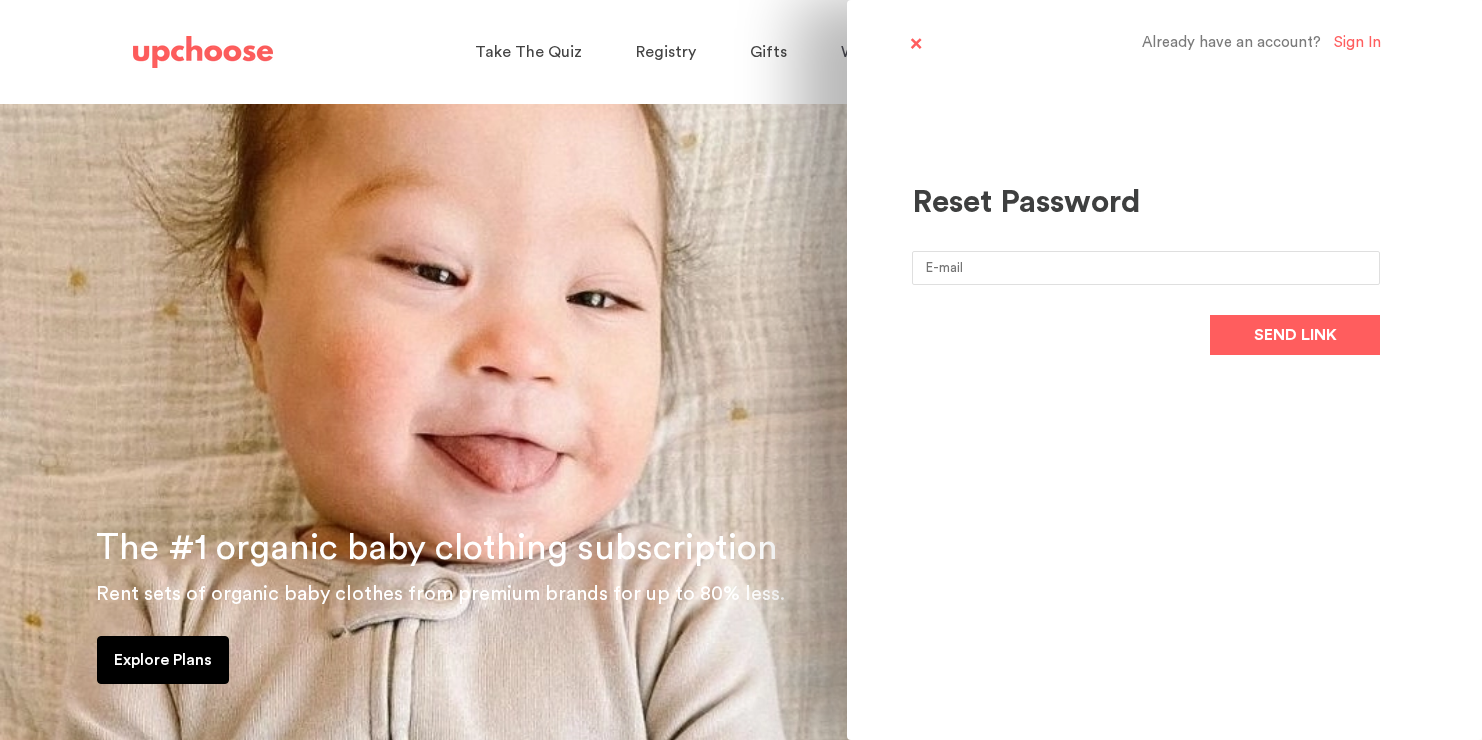 type on "courtneyvandevorde@gmail.com" 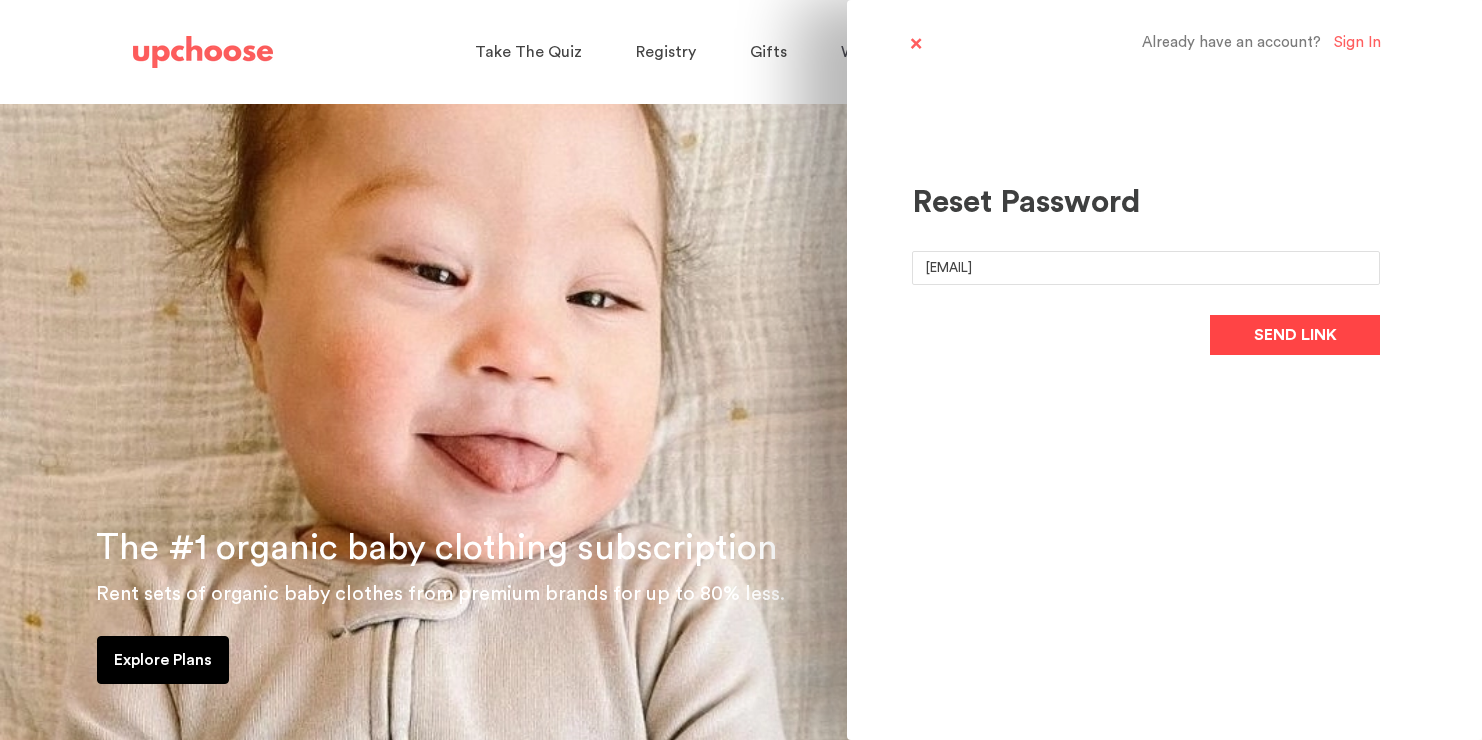 click on "Send link" at bounding box center [1295, 335] 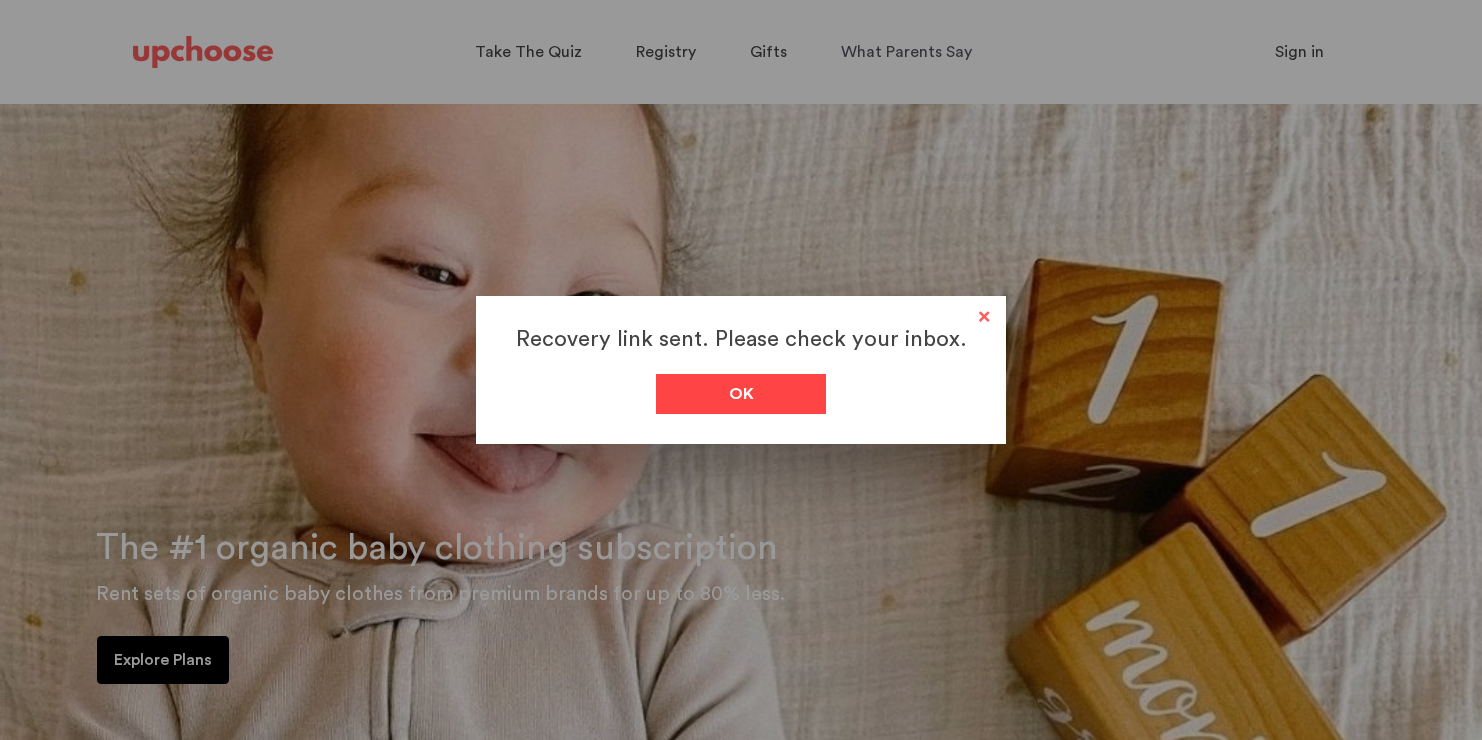 click on "Ok" at bounding box center [741, 394] 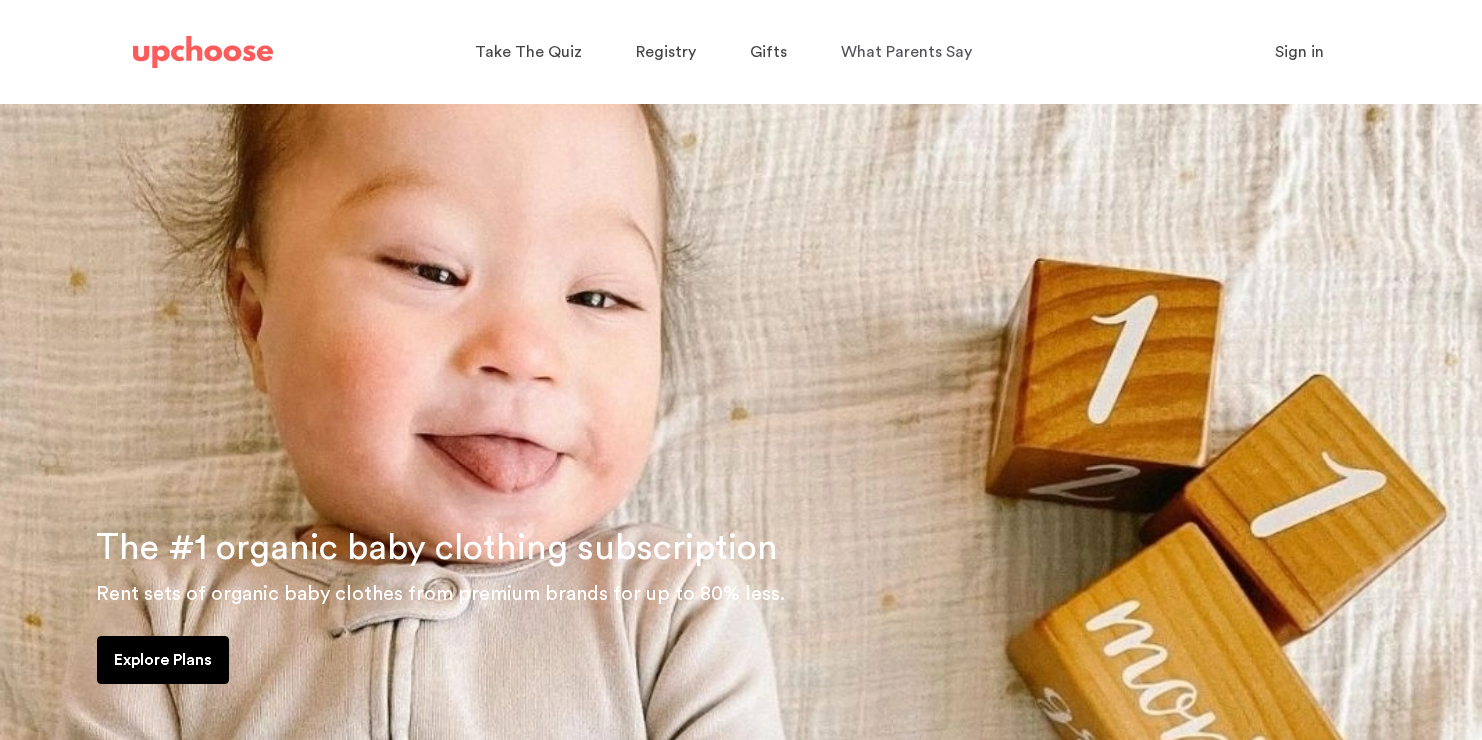 click on "Explore Plans" at bounding box center [163, 660] 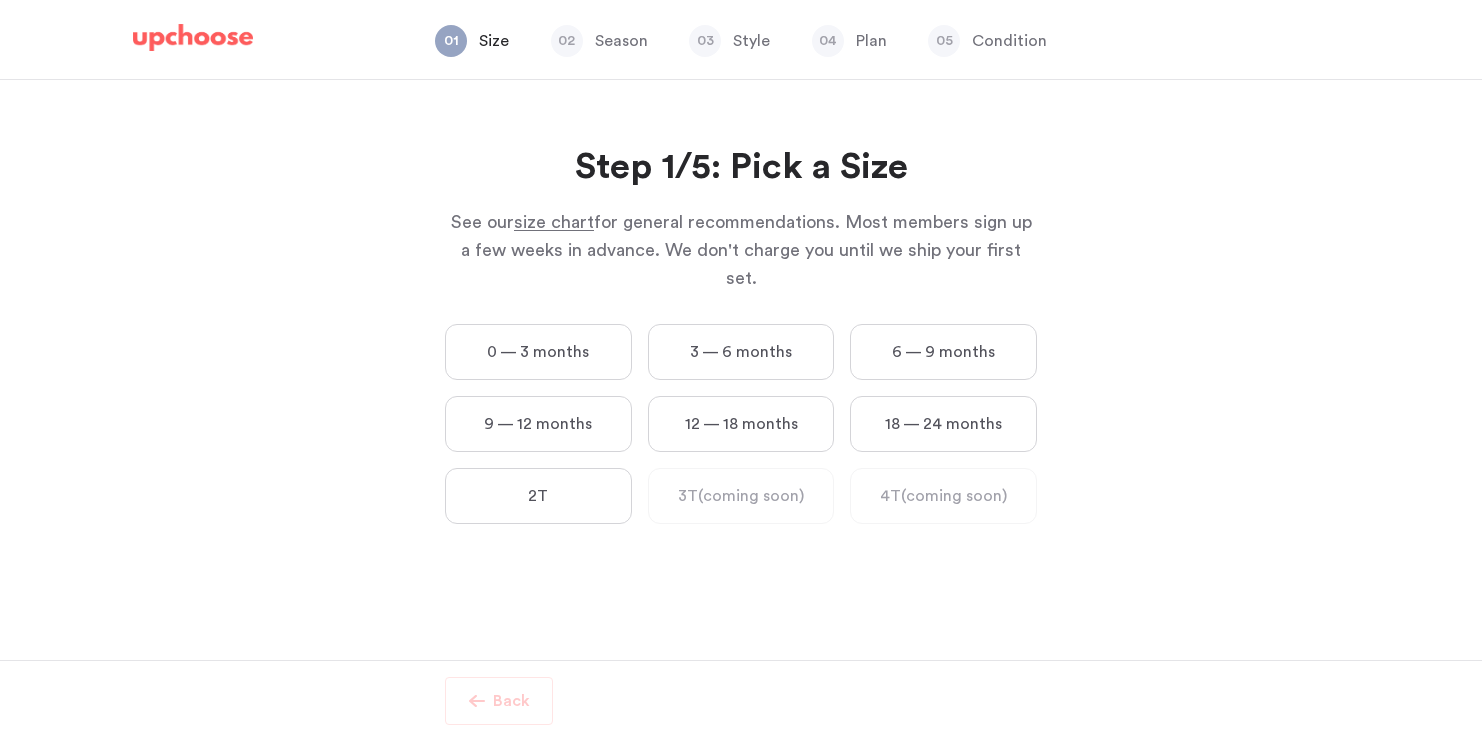 scroll, scrollTop: 0, scrollLeft: 0, axis: both 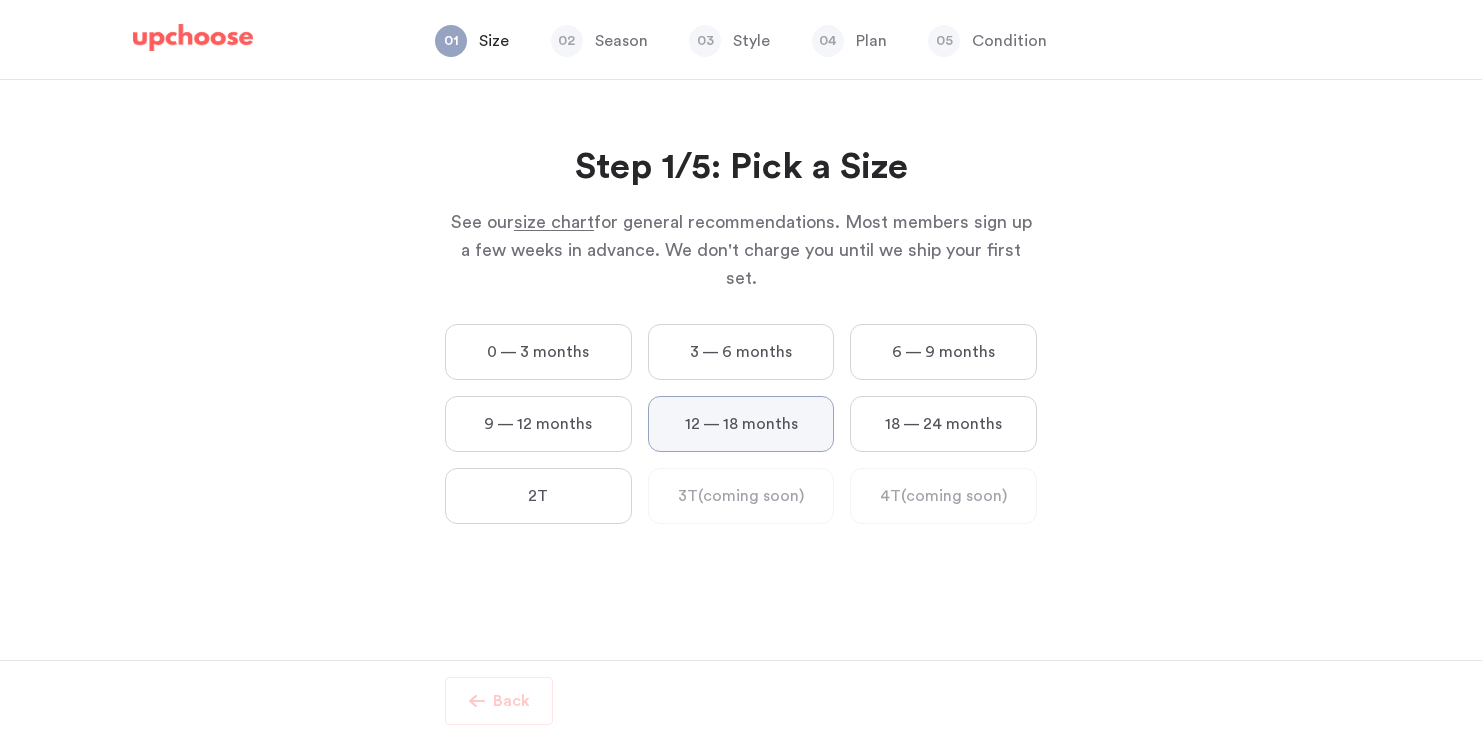 click on "12 — 18 months" at bounding box center (0, 0) 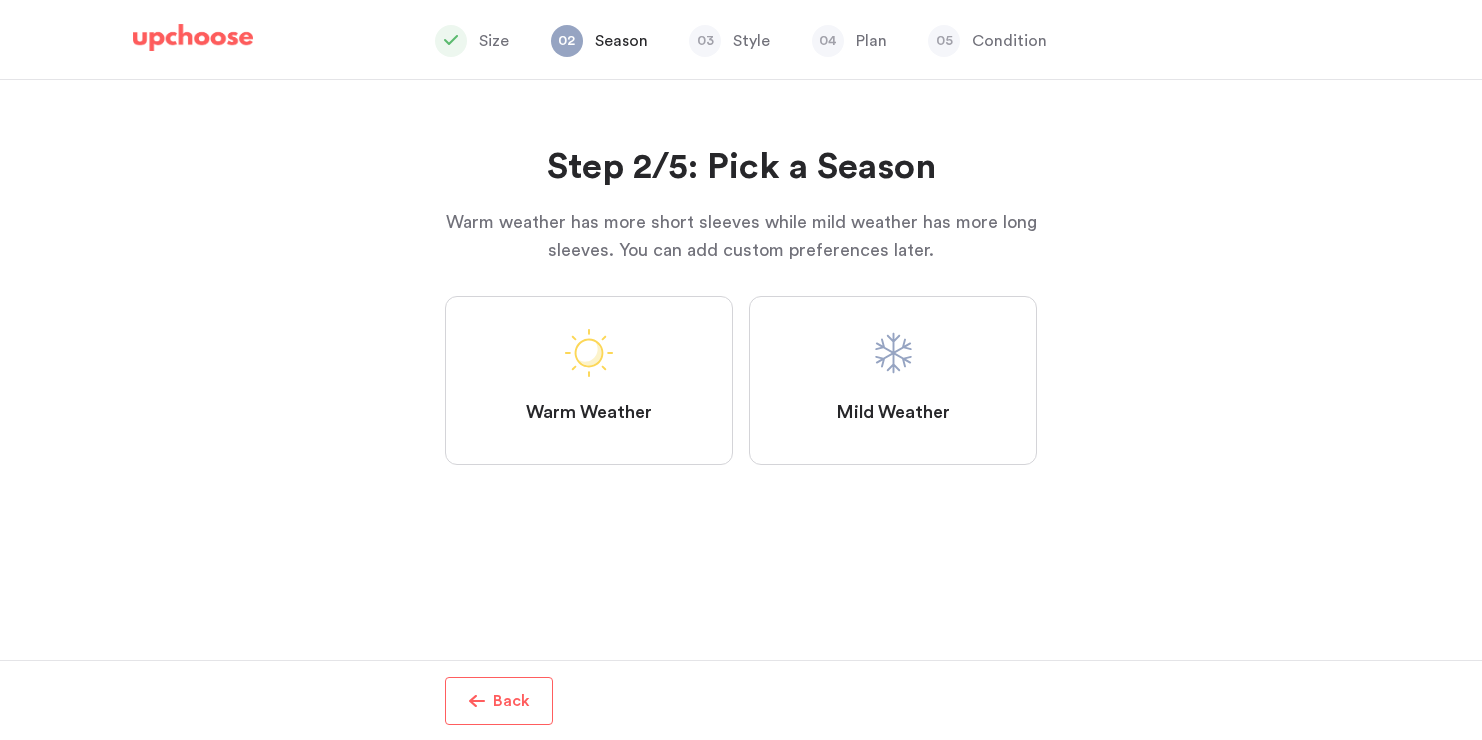 click on "Warm Weather" at bounding box center [589, 380] 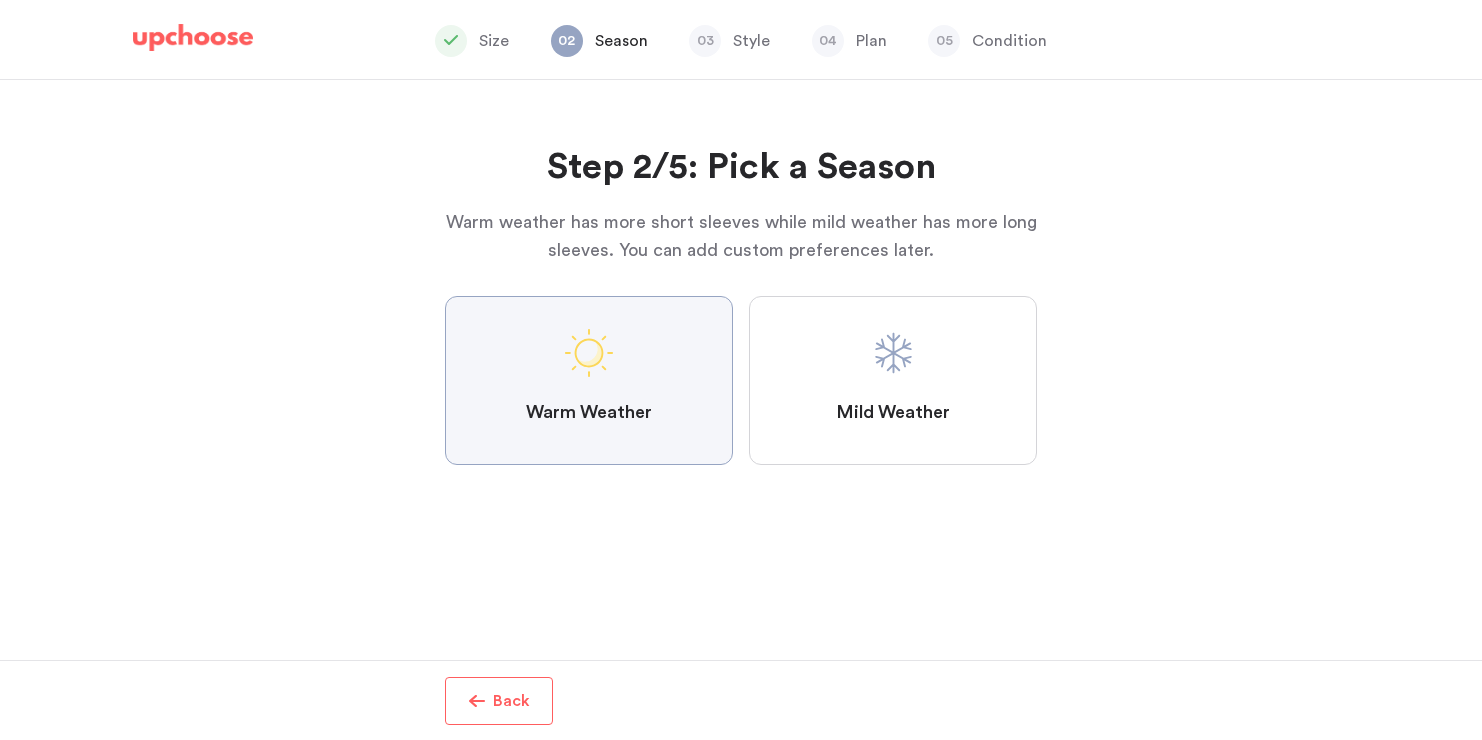 click on "Warm Weather" at bounding box center [0, 0] 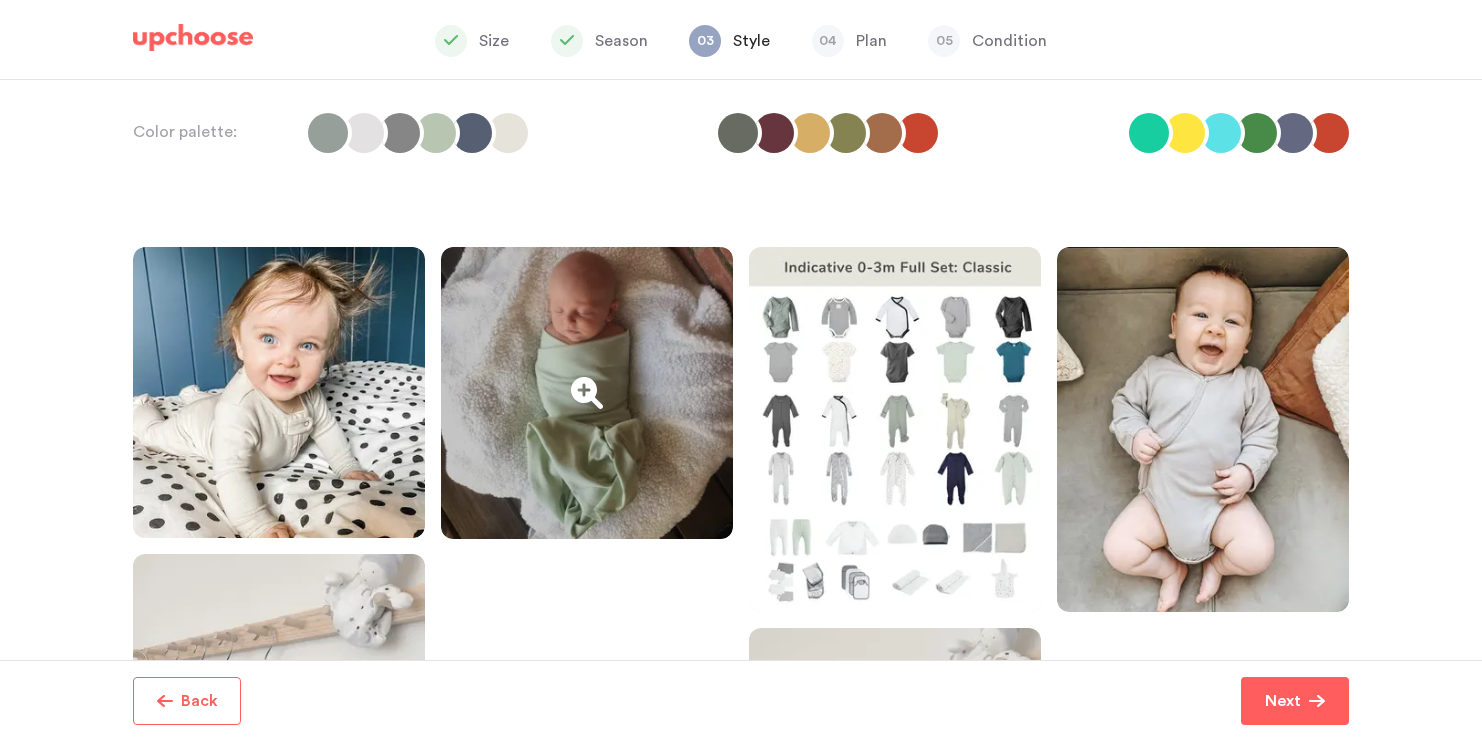 scroll, scrollTop: 0, scrollLeft: 0, axis: both 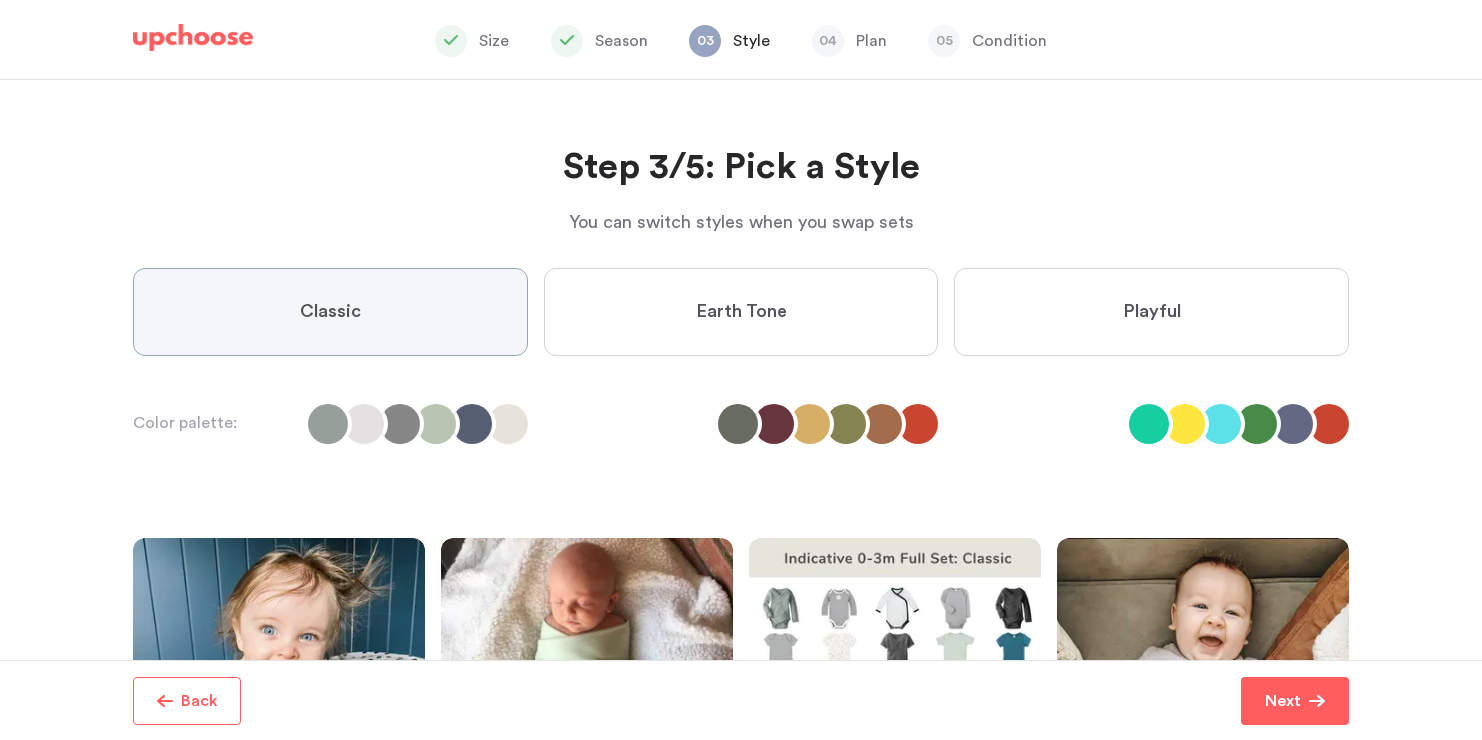 click on "Earth Tone" at bounding box center (741, 312) 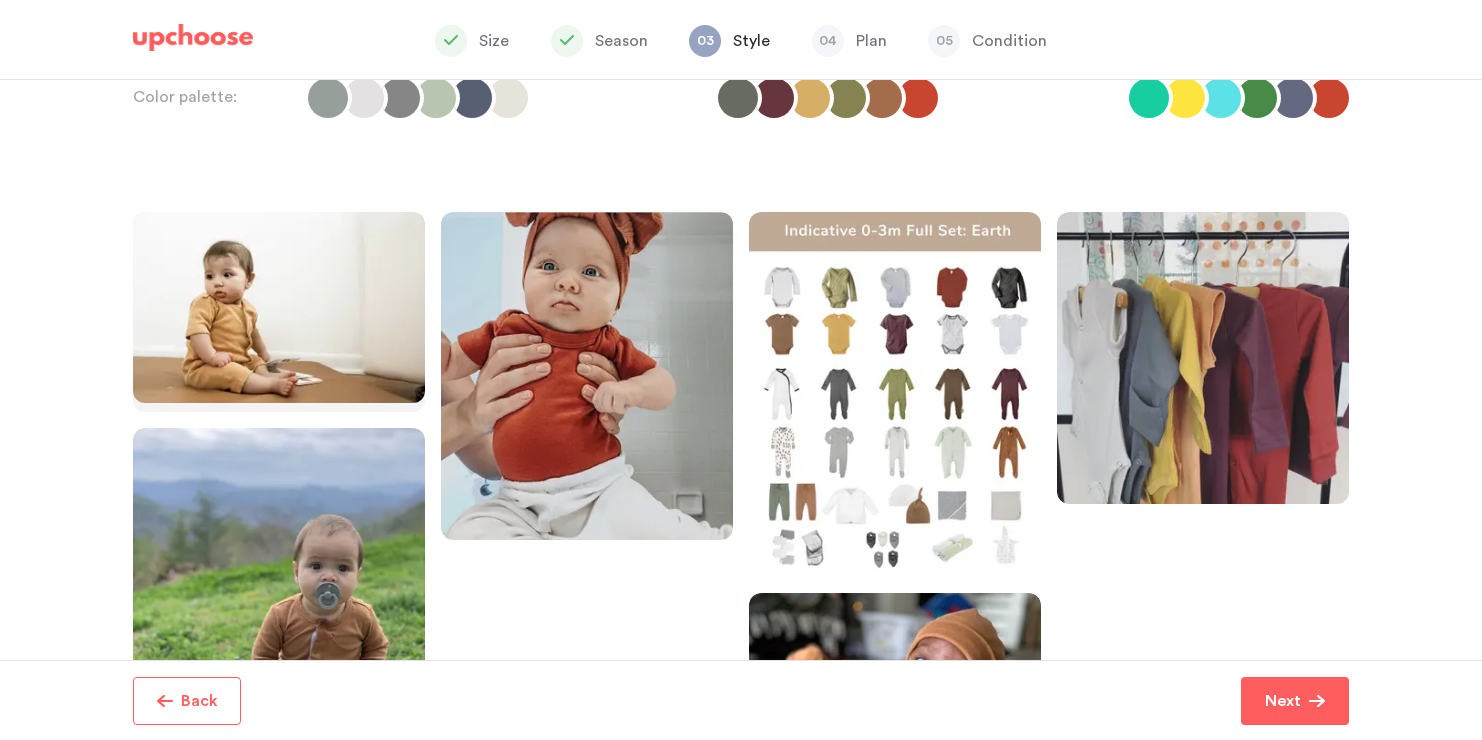 scroll, scrollTop: 160, scrollLeft: 0, axis: vertical 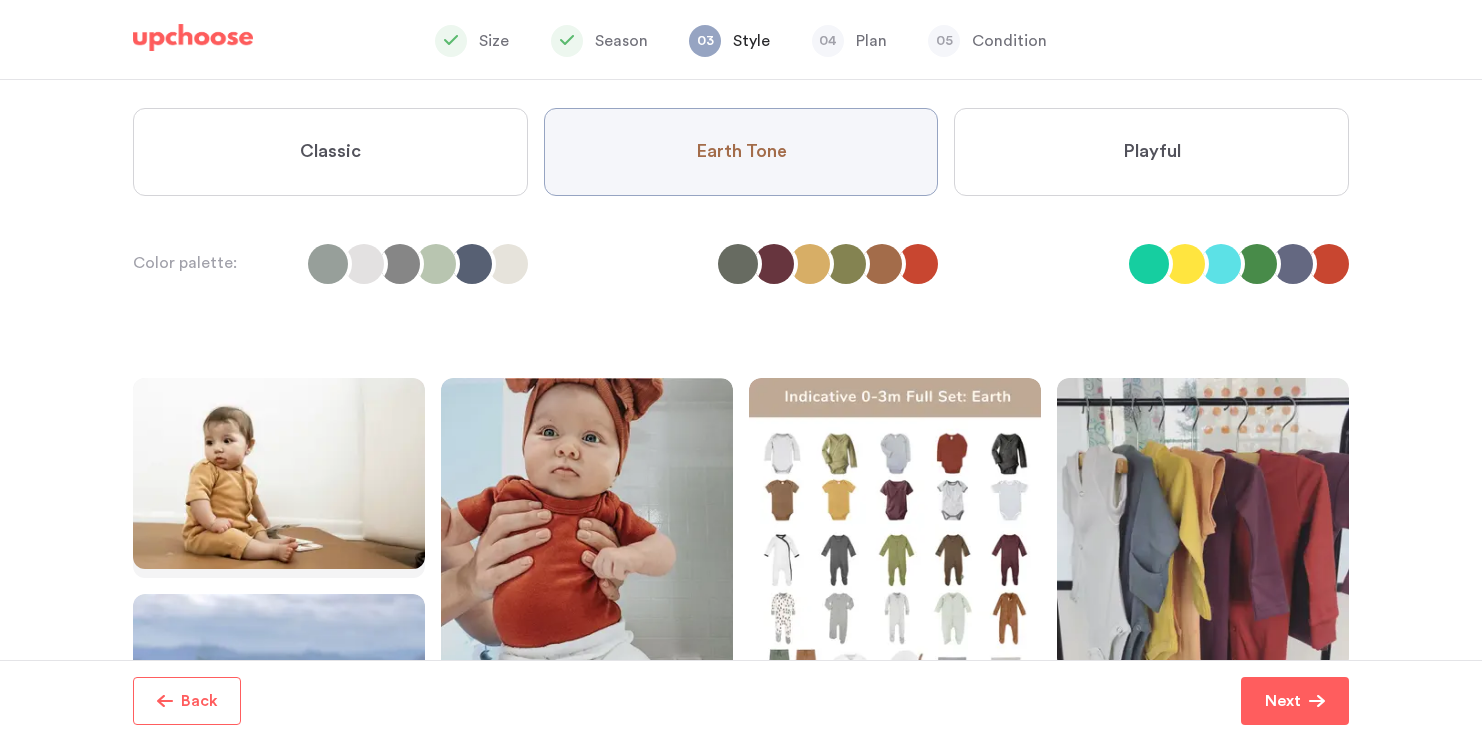 click on "Playful" at bounding box center (1151, 152) 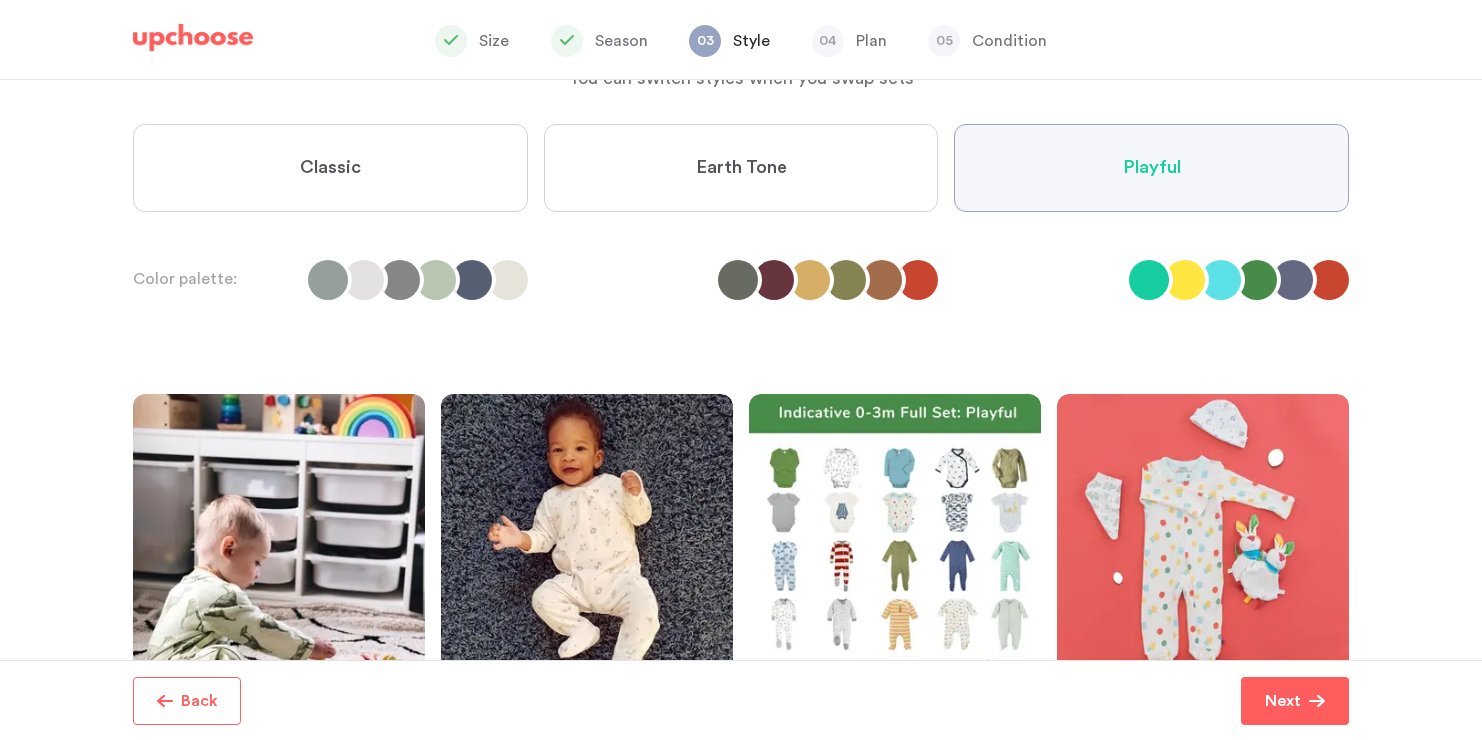 scroll, scrollTop: 0, scrollLeft: 0, axis: both 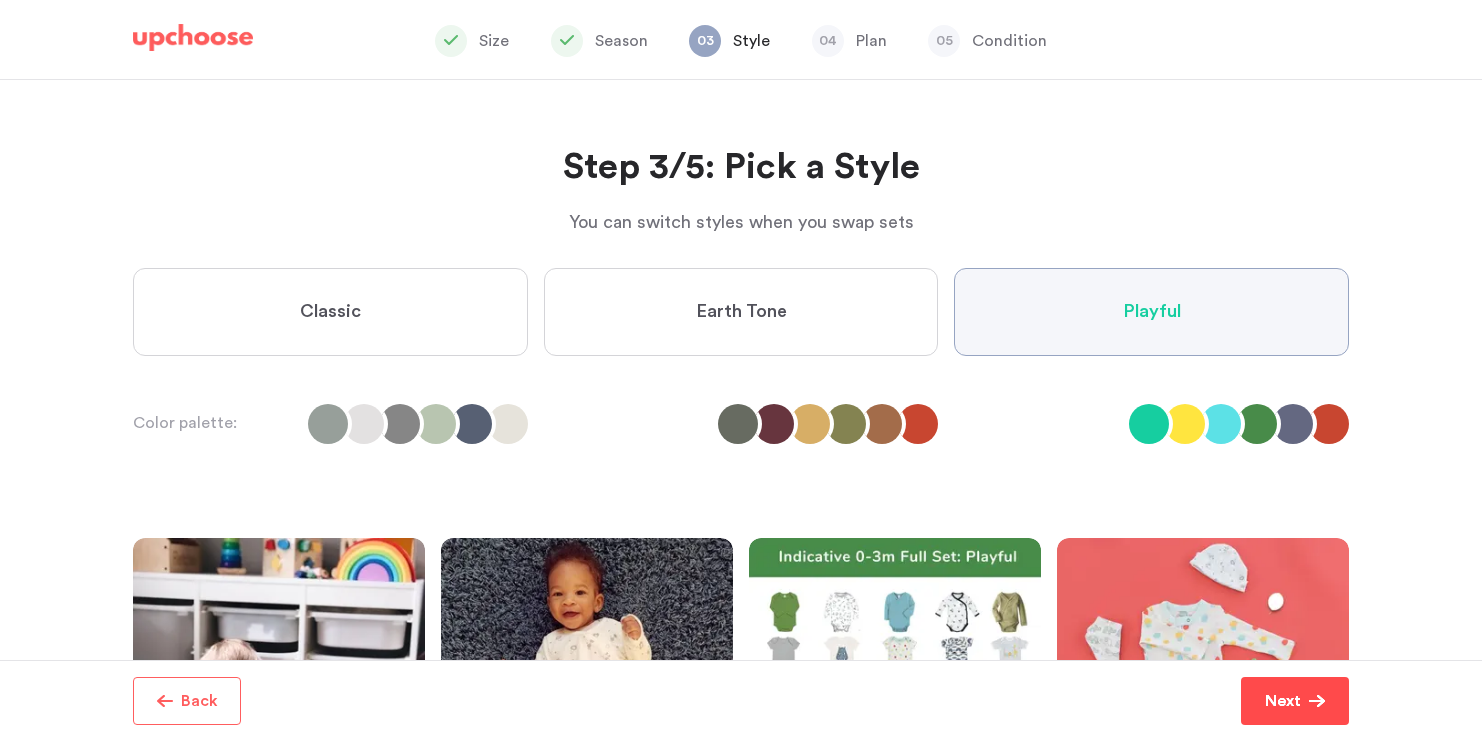 click on "Next" at bounding box center (1287, 701) 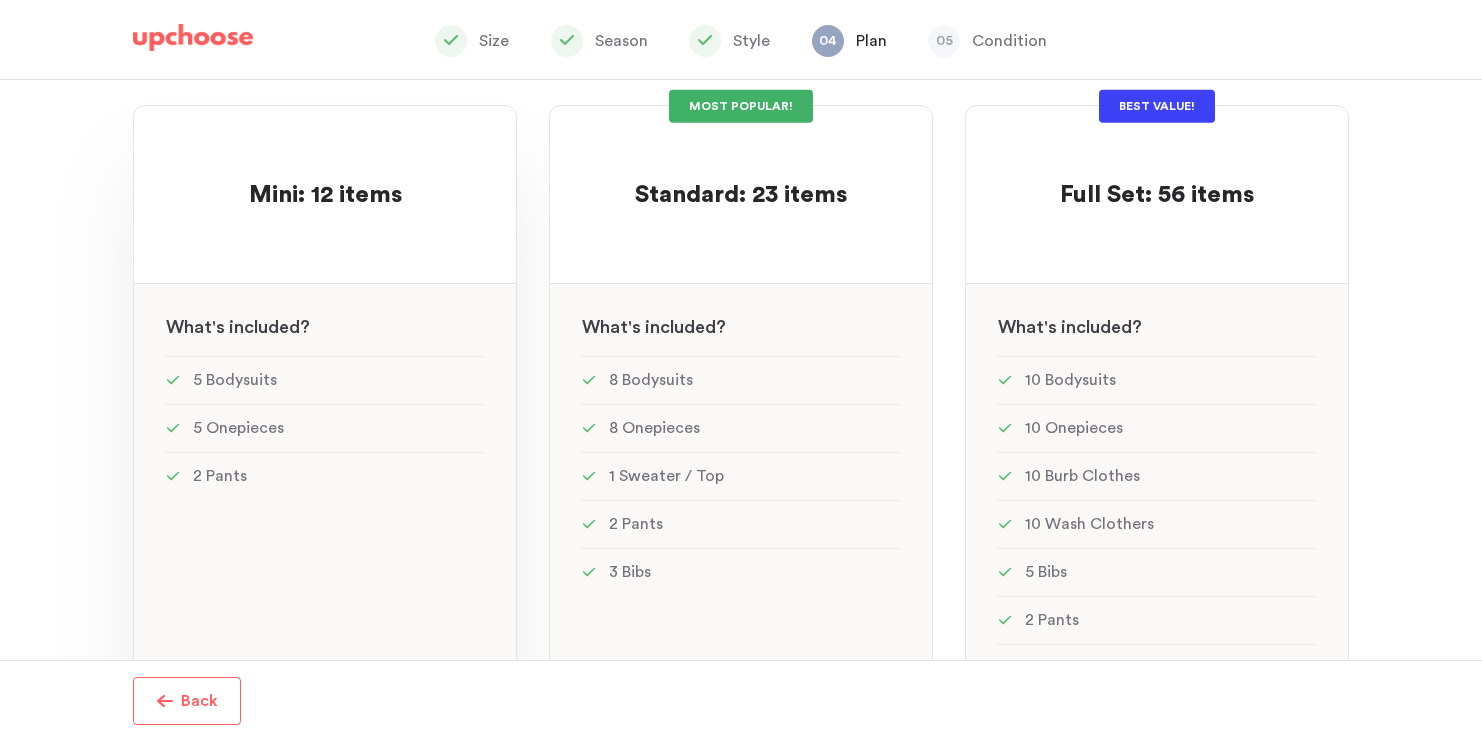 scroll, scrollTop: 191, scrollLeft: 0, axis: vertical 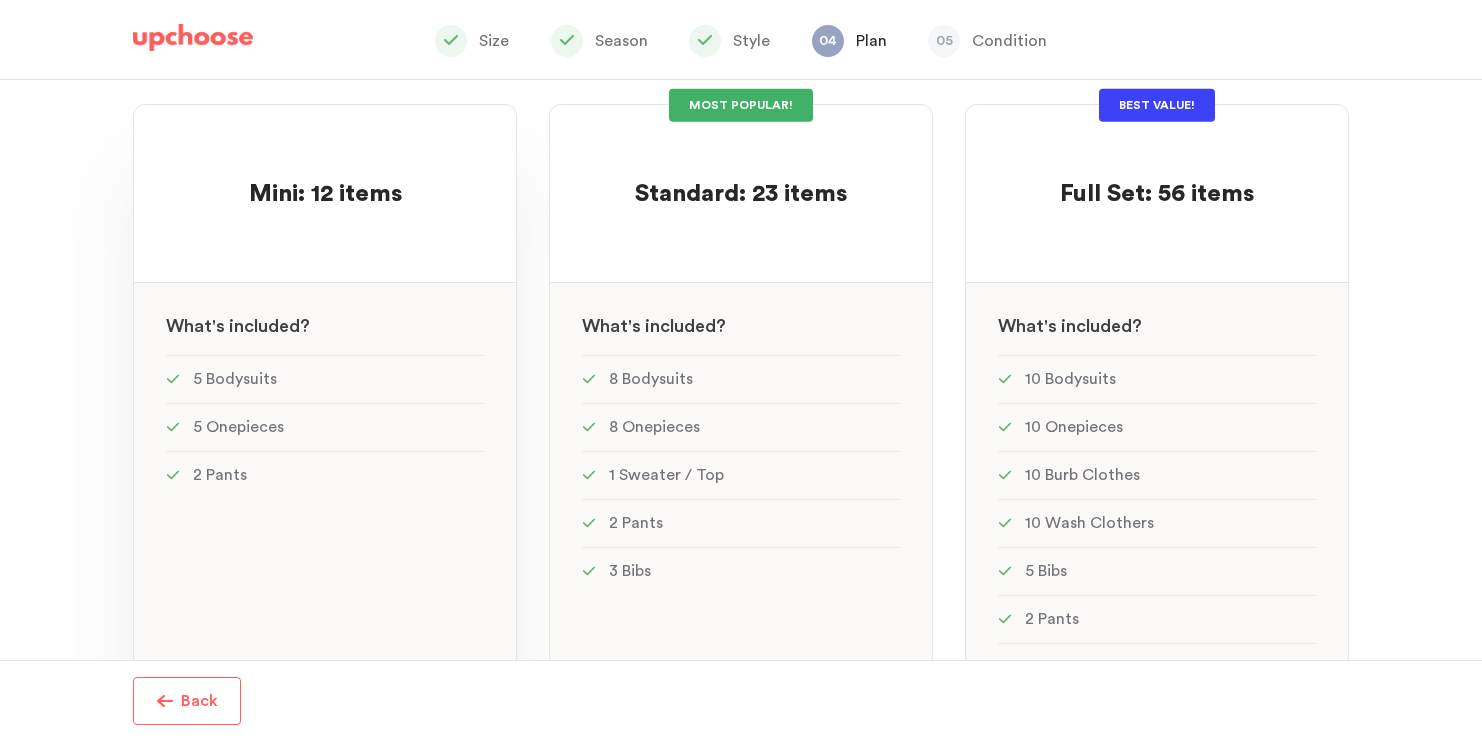 click on "See  w W hat's included ?" at bounding box center [325, 319] 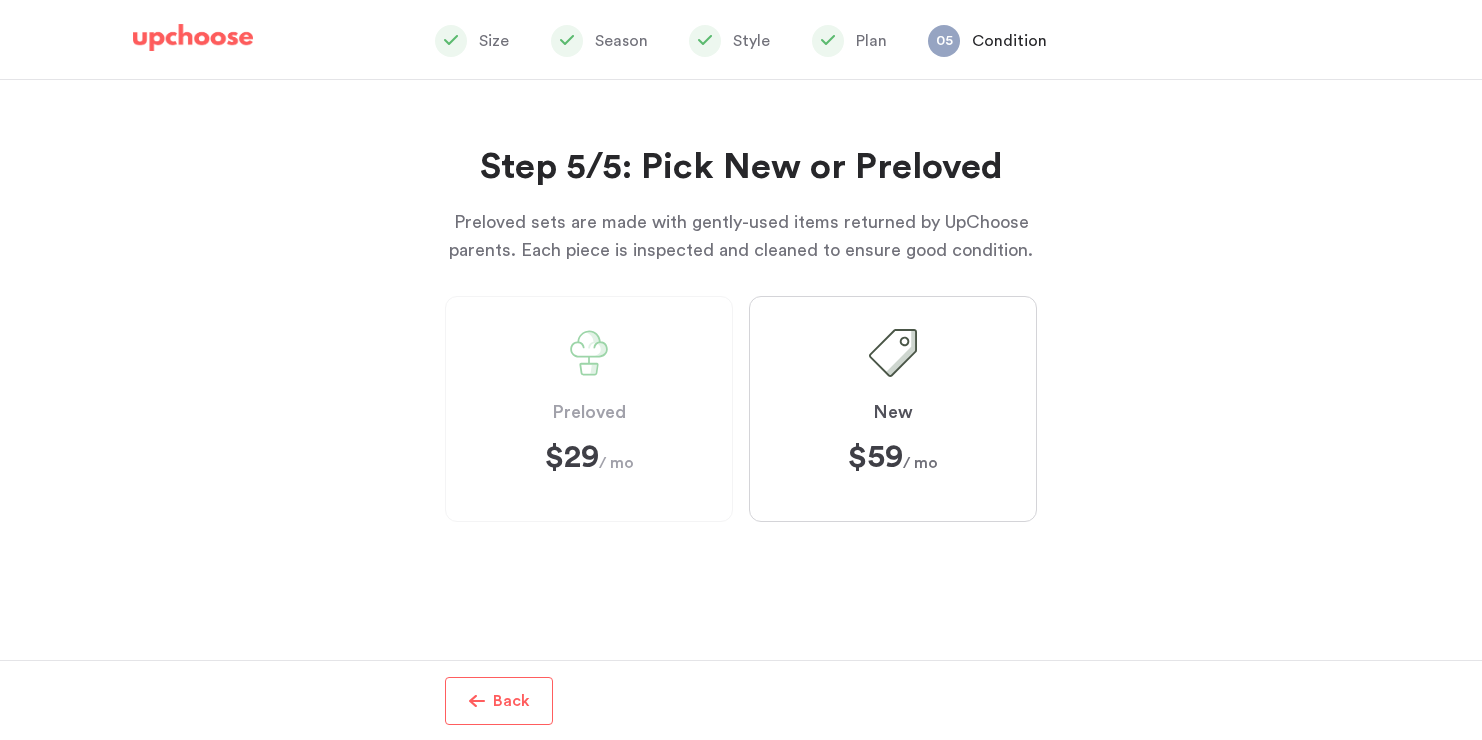click on "$59" at bounding box center (875, 457) 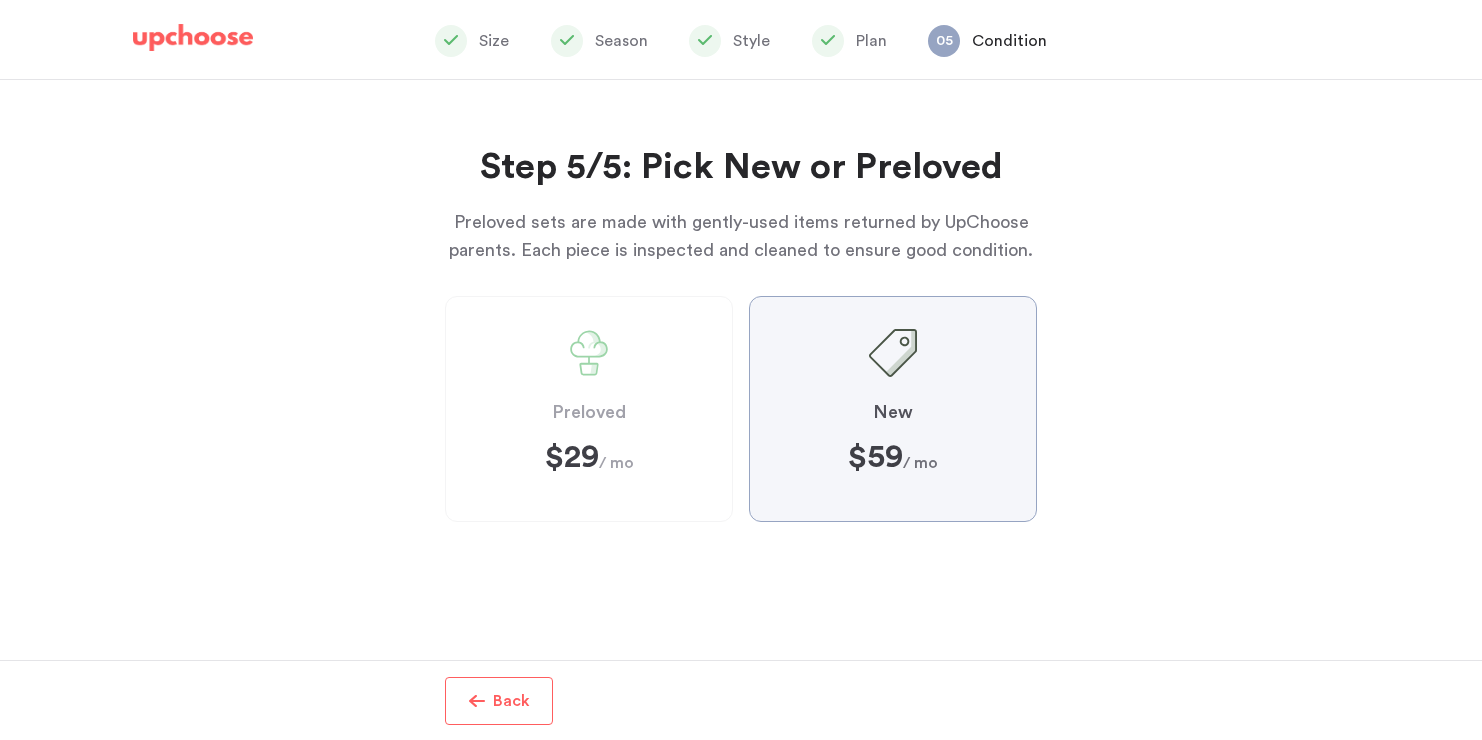 click on "New $59 $59  / mo" at bounding box center [0, 0] 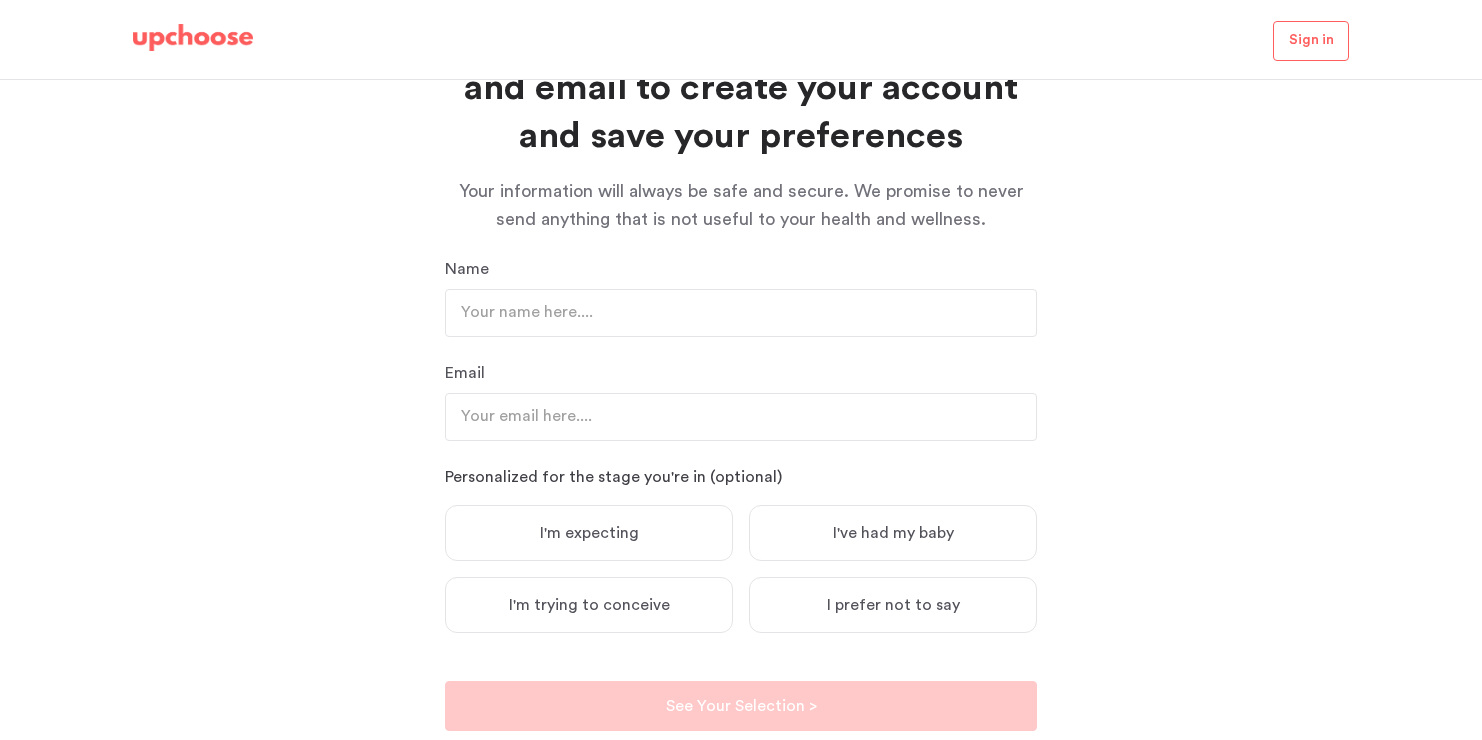 scroll, scrollTop: 129, scrollLeft: 0, axis: vertical 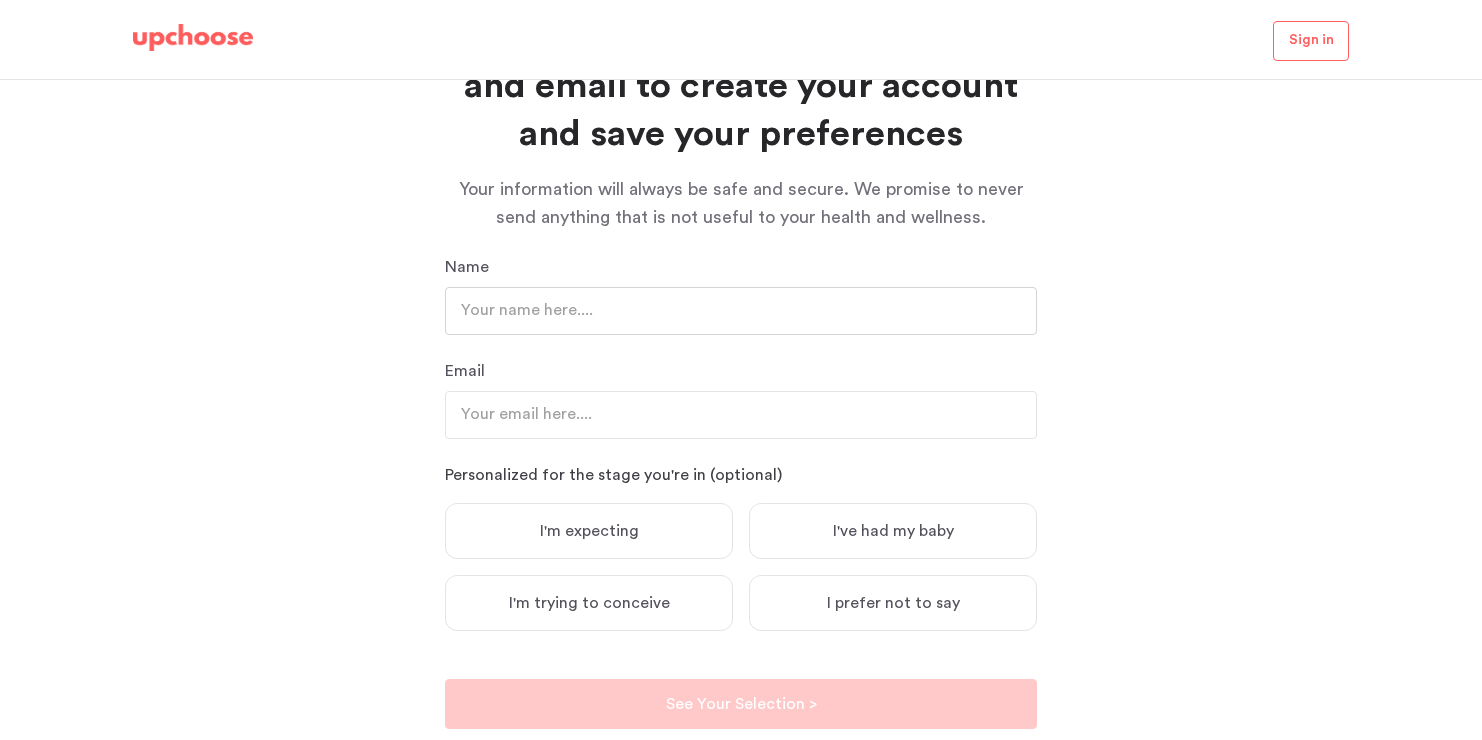 click at bounding box center [741, 311] 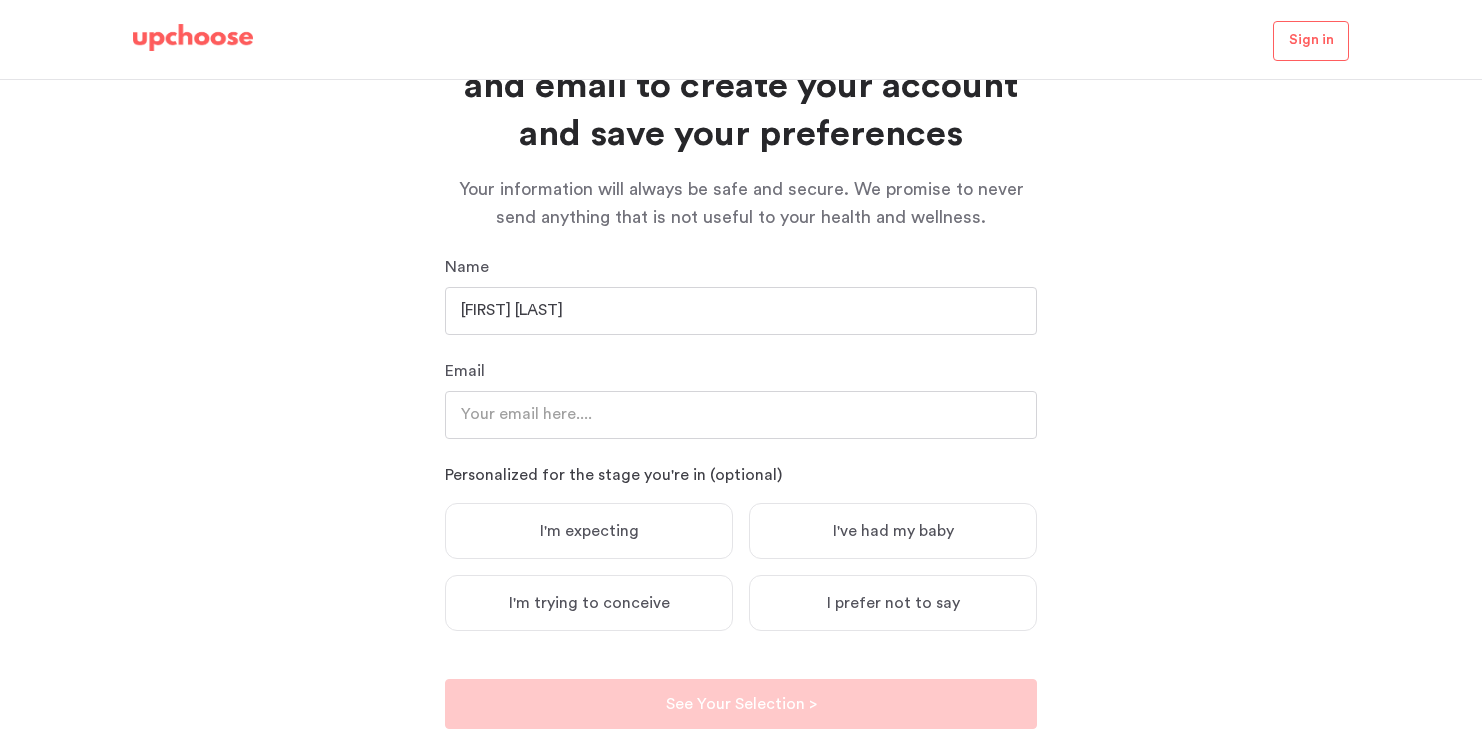 click at bounding box center [741, 415] 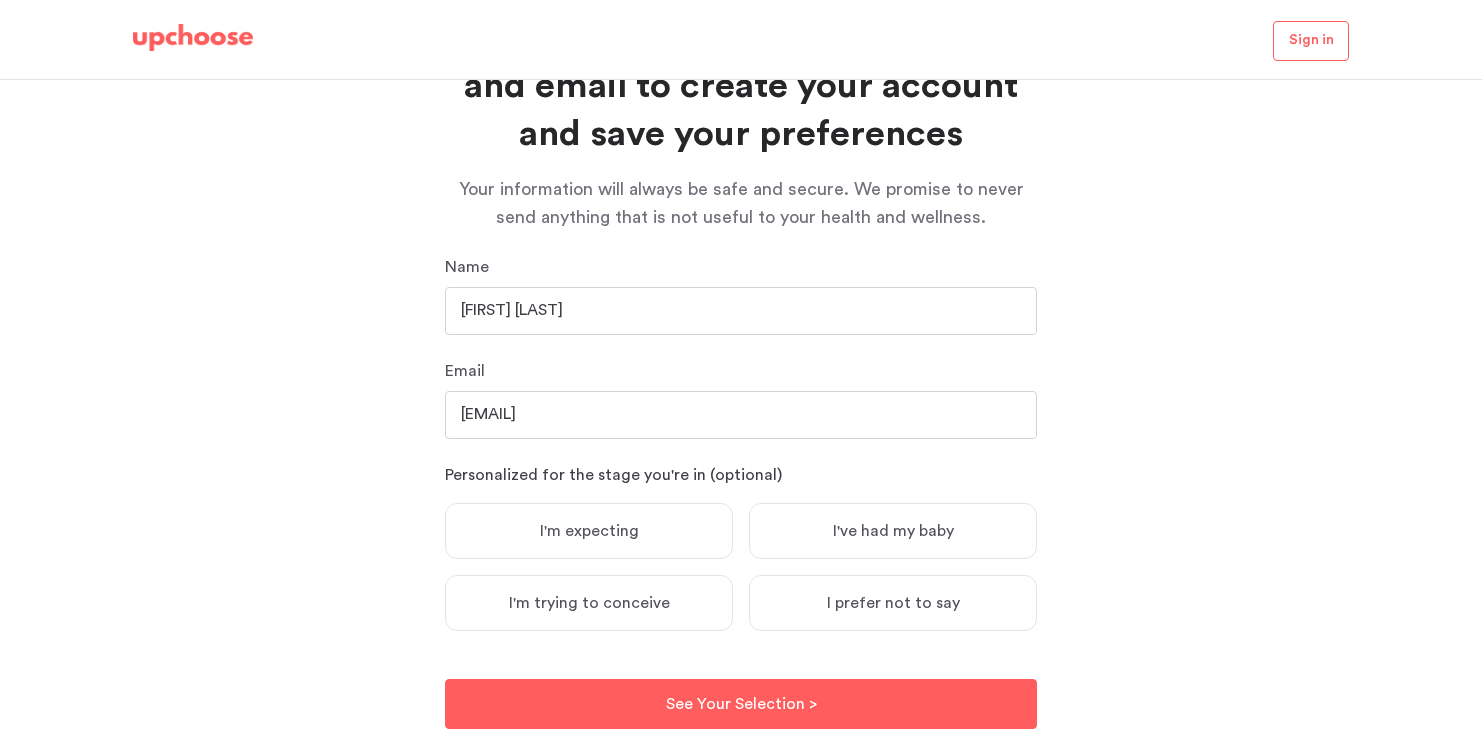 scroll, scrollTop: 138, scrollLeft: 0, axis: vertical 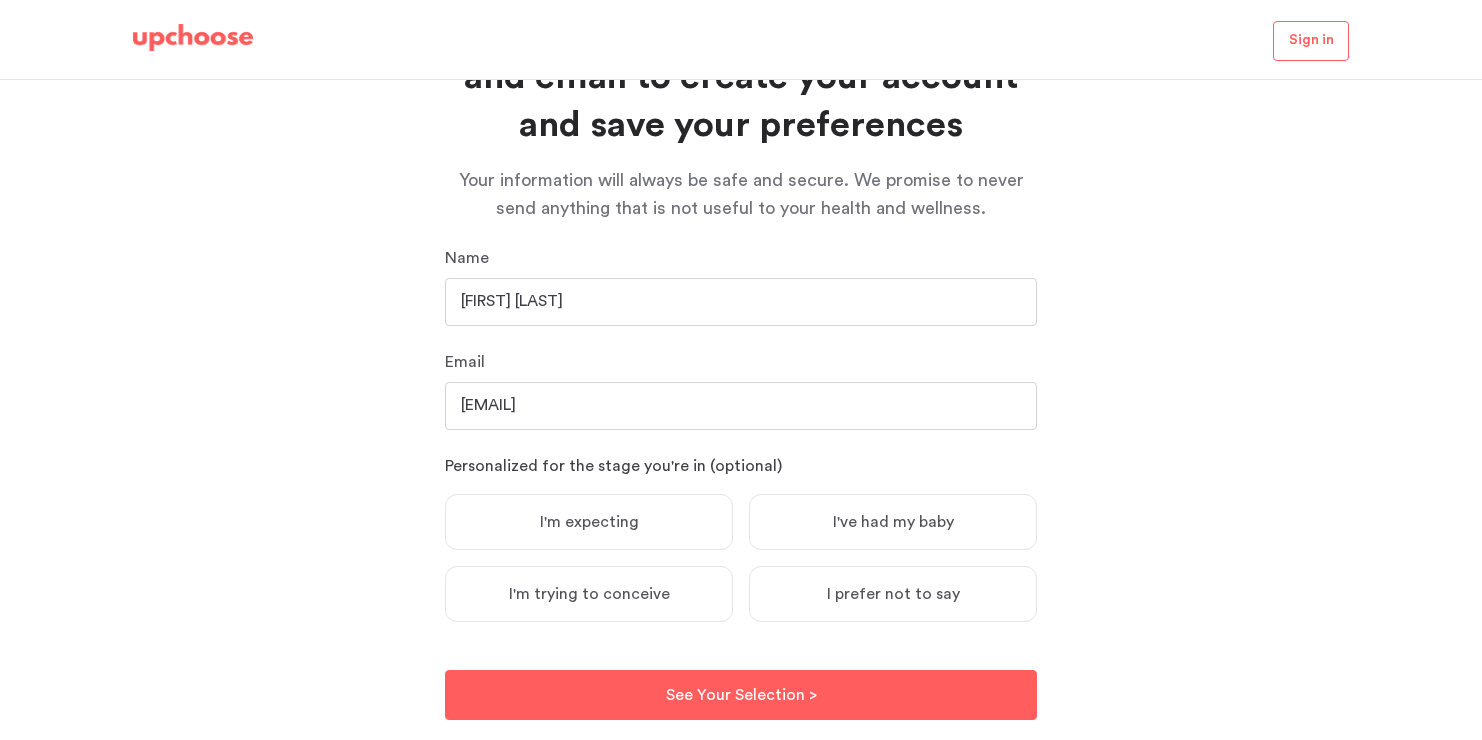 click on "I've had my baby" at bounding box center [893, 522] 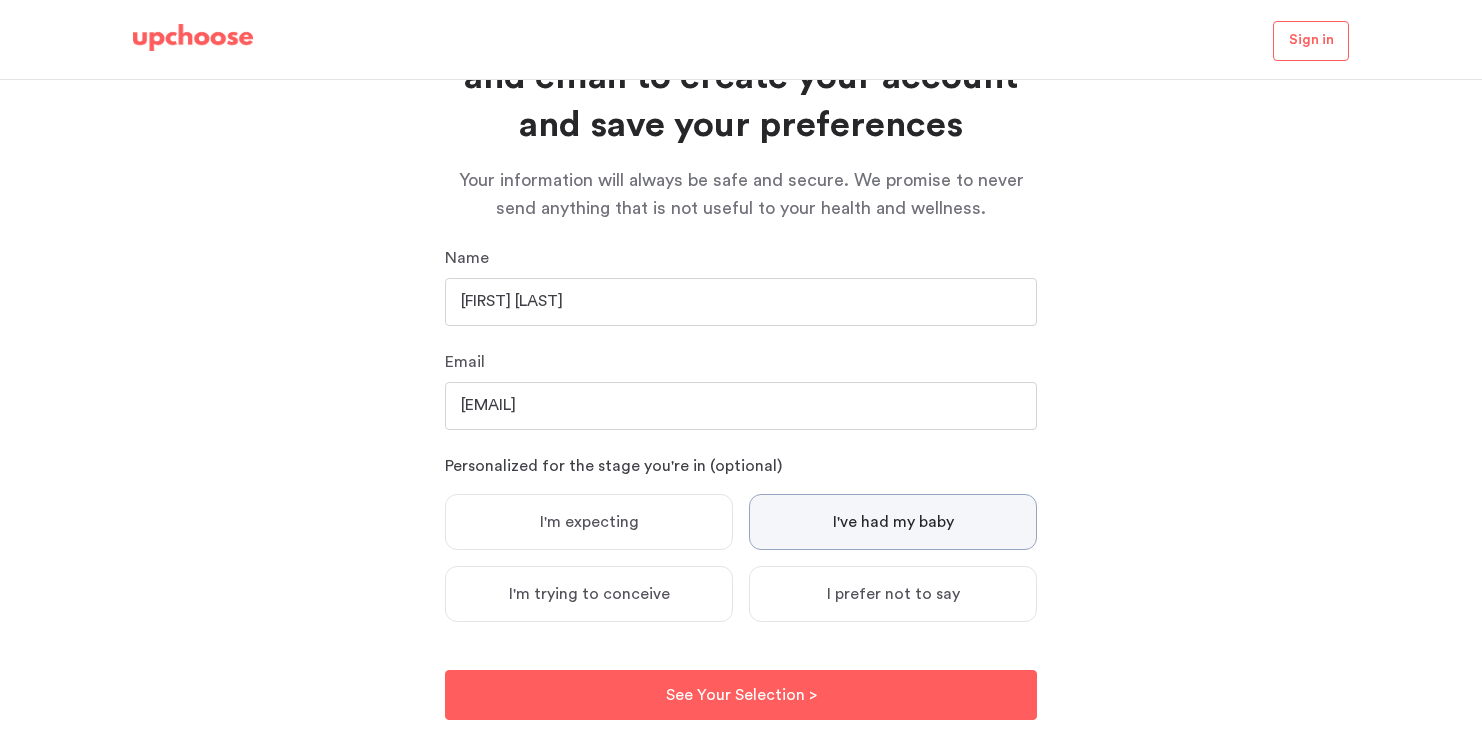 scroll, scrollTop: 182, scrollLeft: 0, axis: vertical 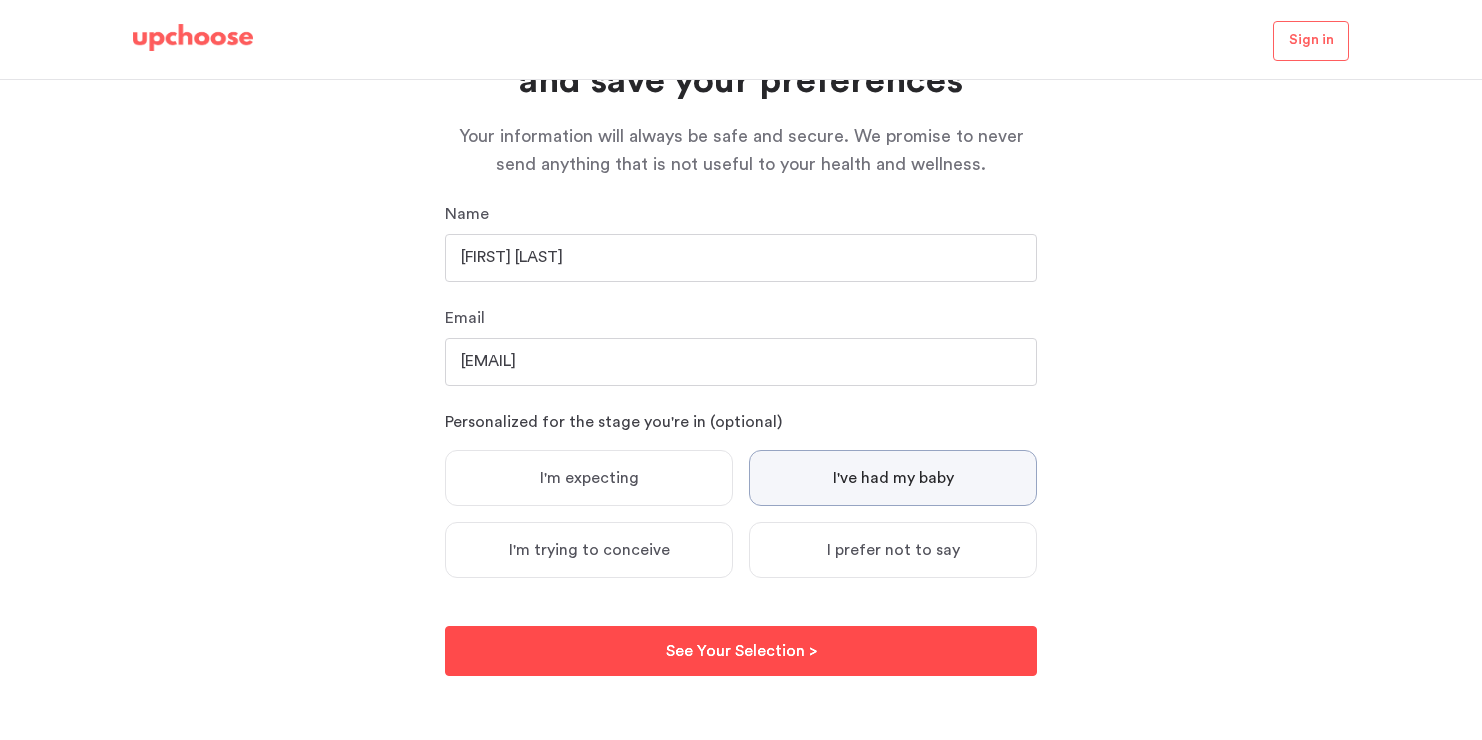 click on "See Your Selection >" at bounding box center (741, 651) 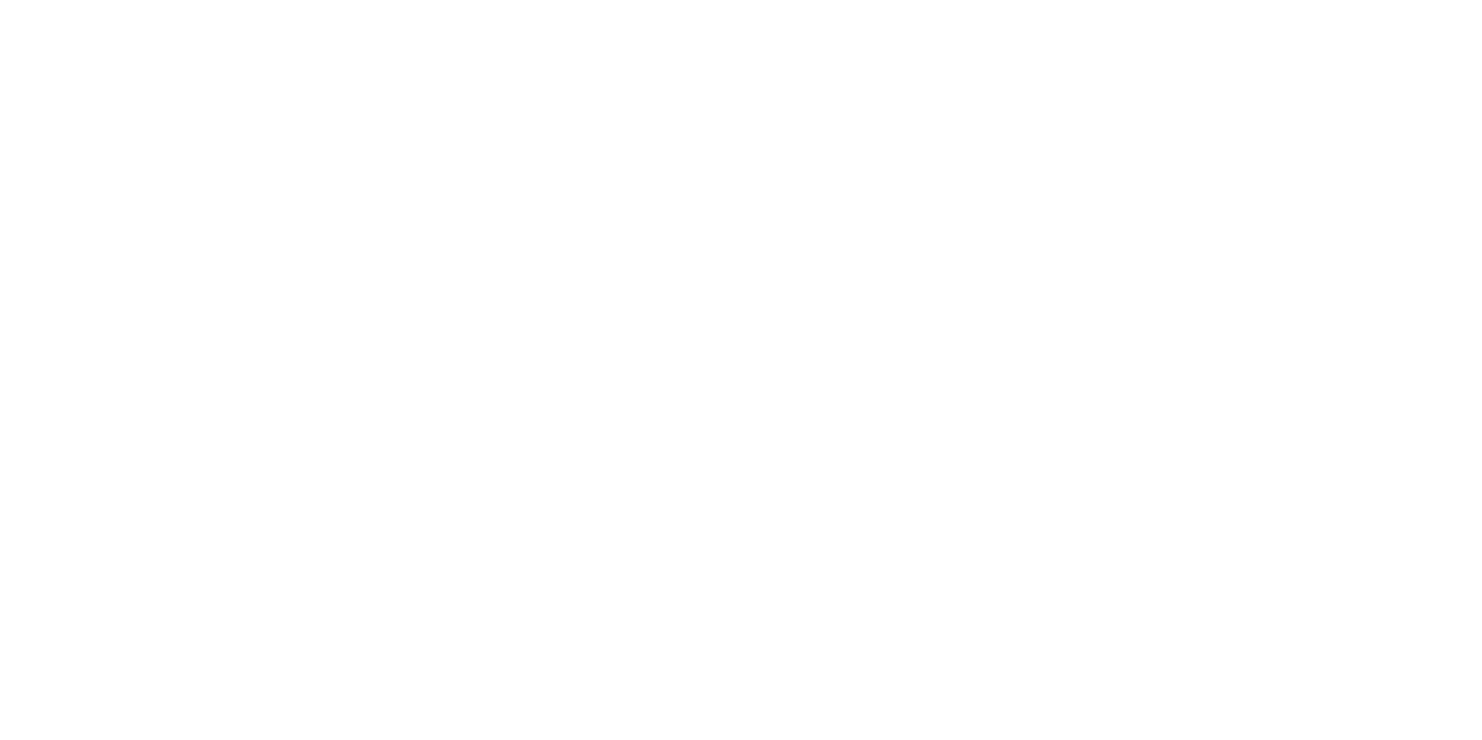 scroll, scrollTop: 0, scrollLeft: 0, axis: both 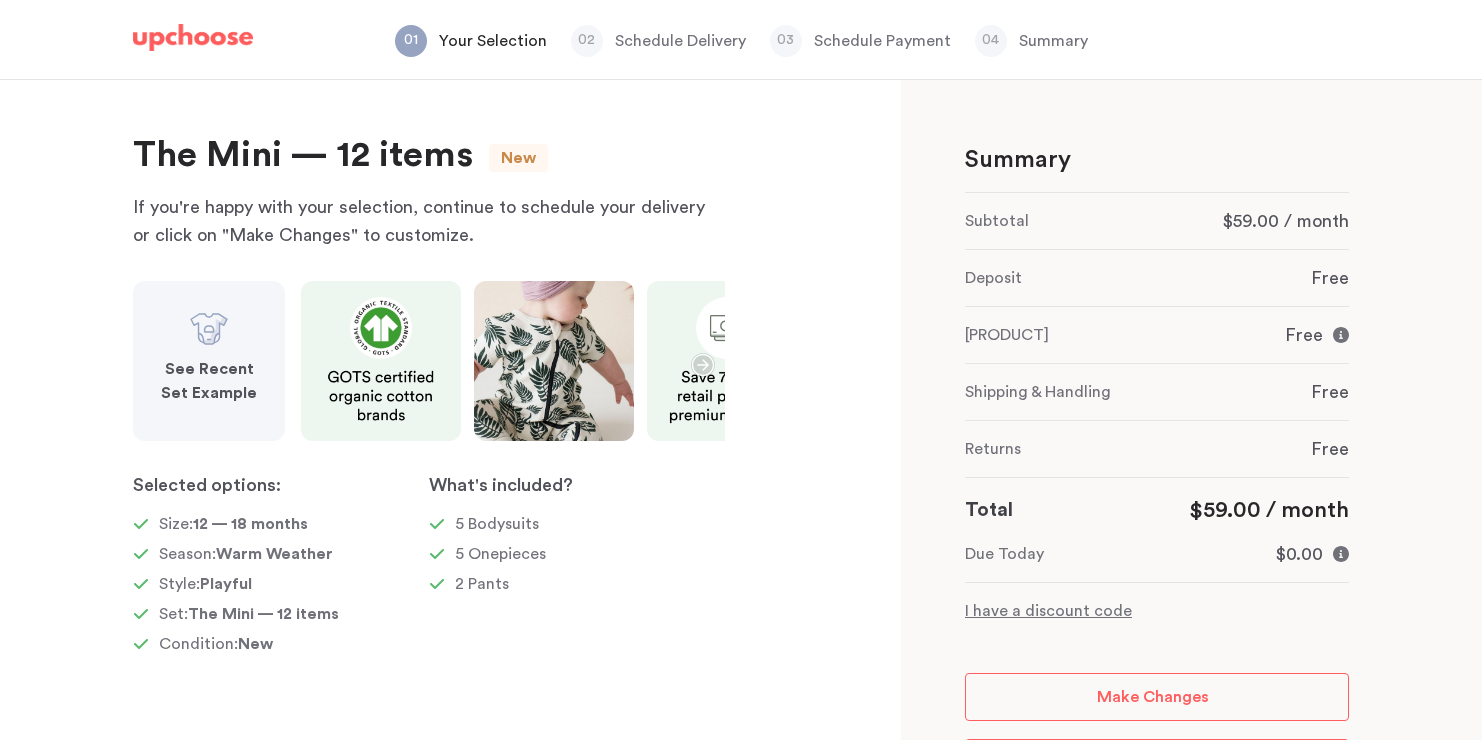 click on "See Recent Set Example" at bounding box center [209, 381] 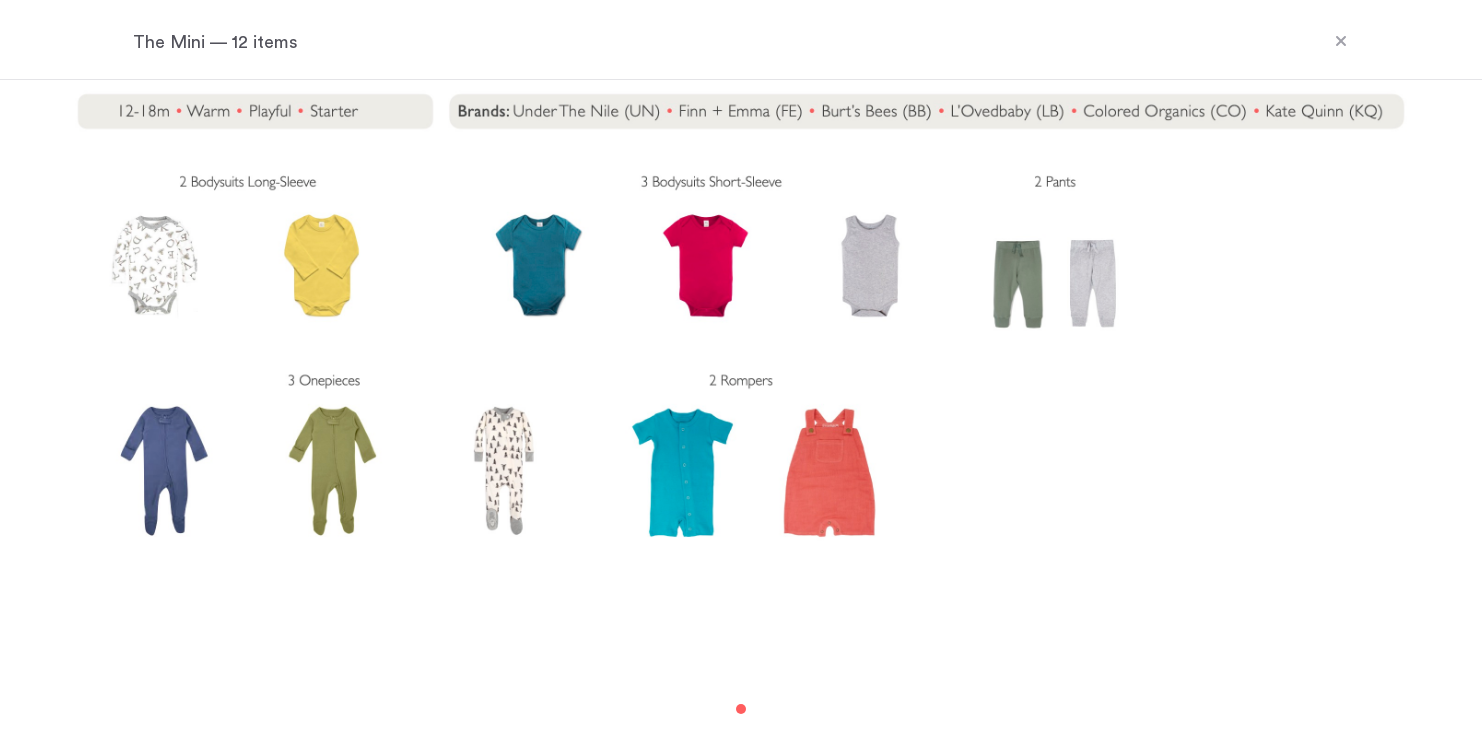scroll, scrollTop: 0, scrollLeft: 0, axis: both 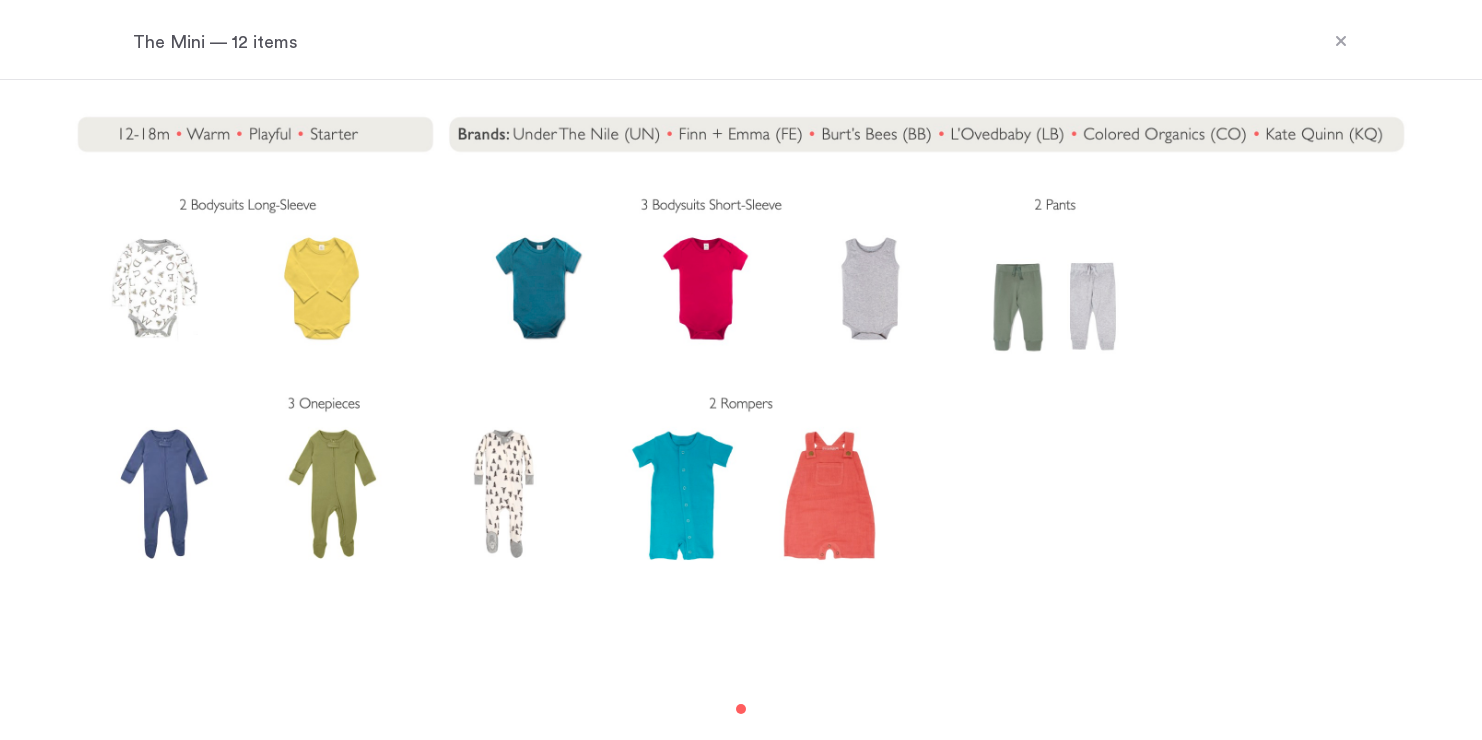 click 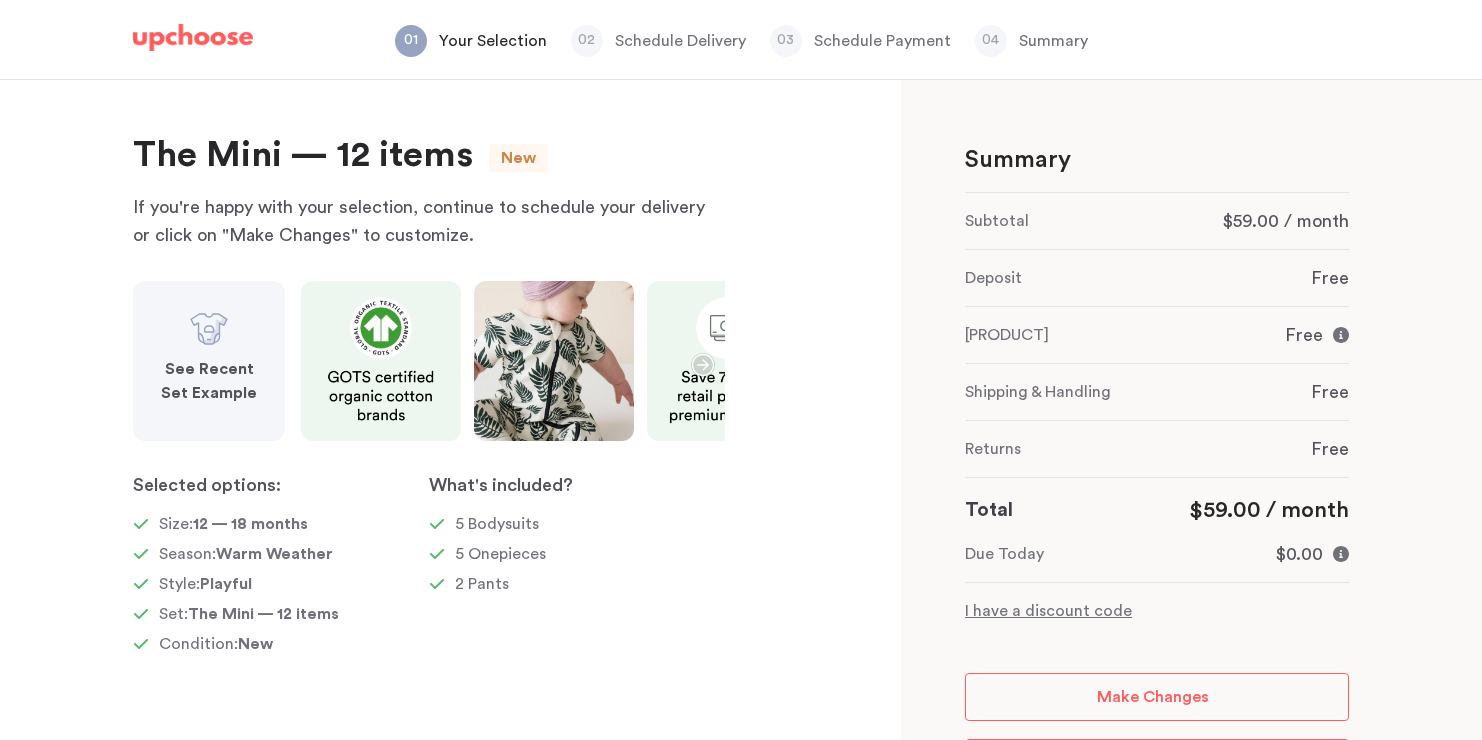 click 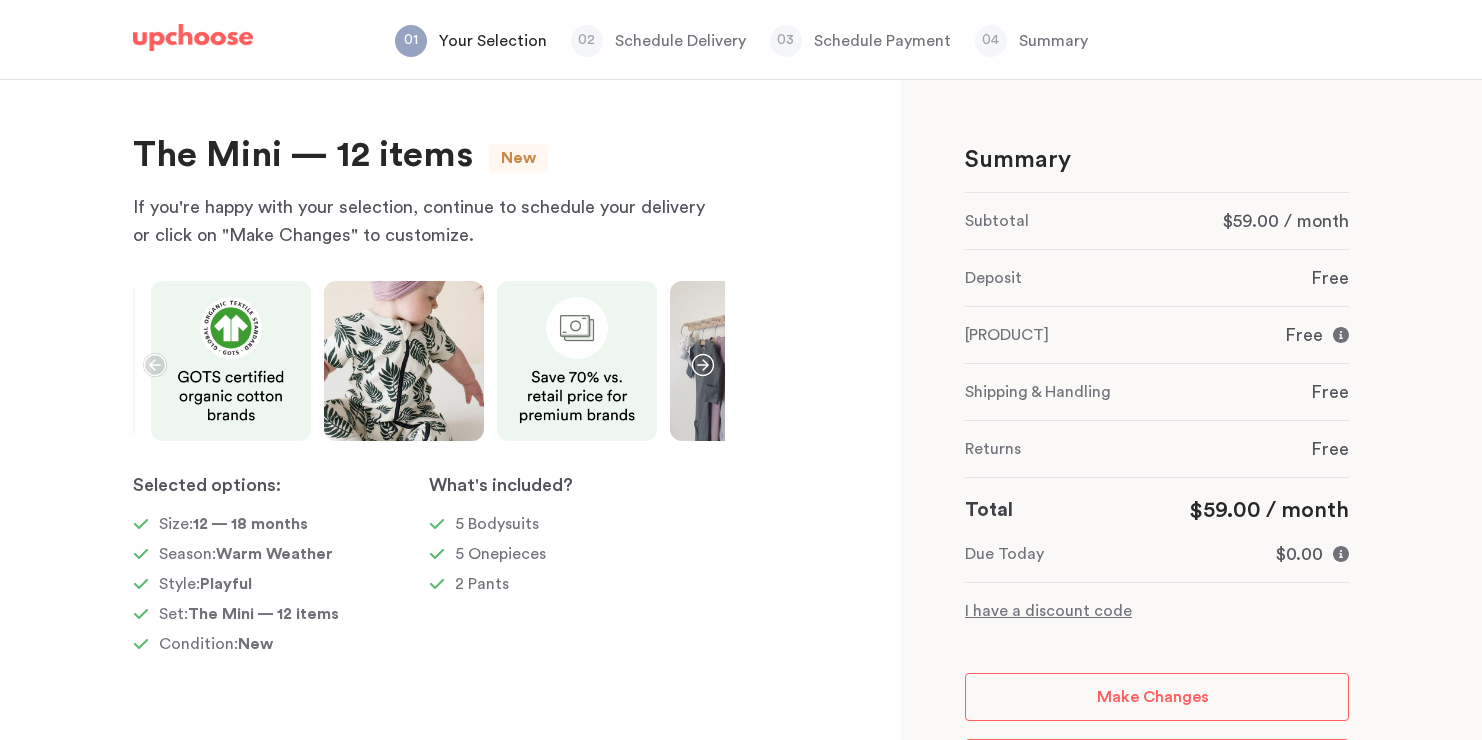 click 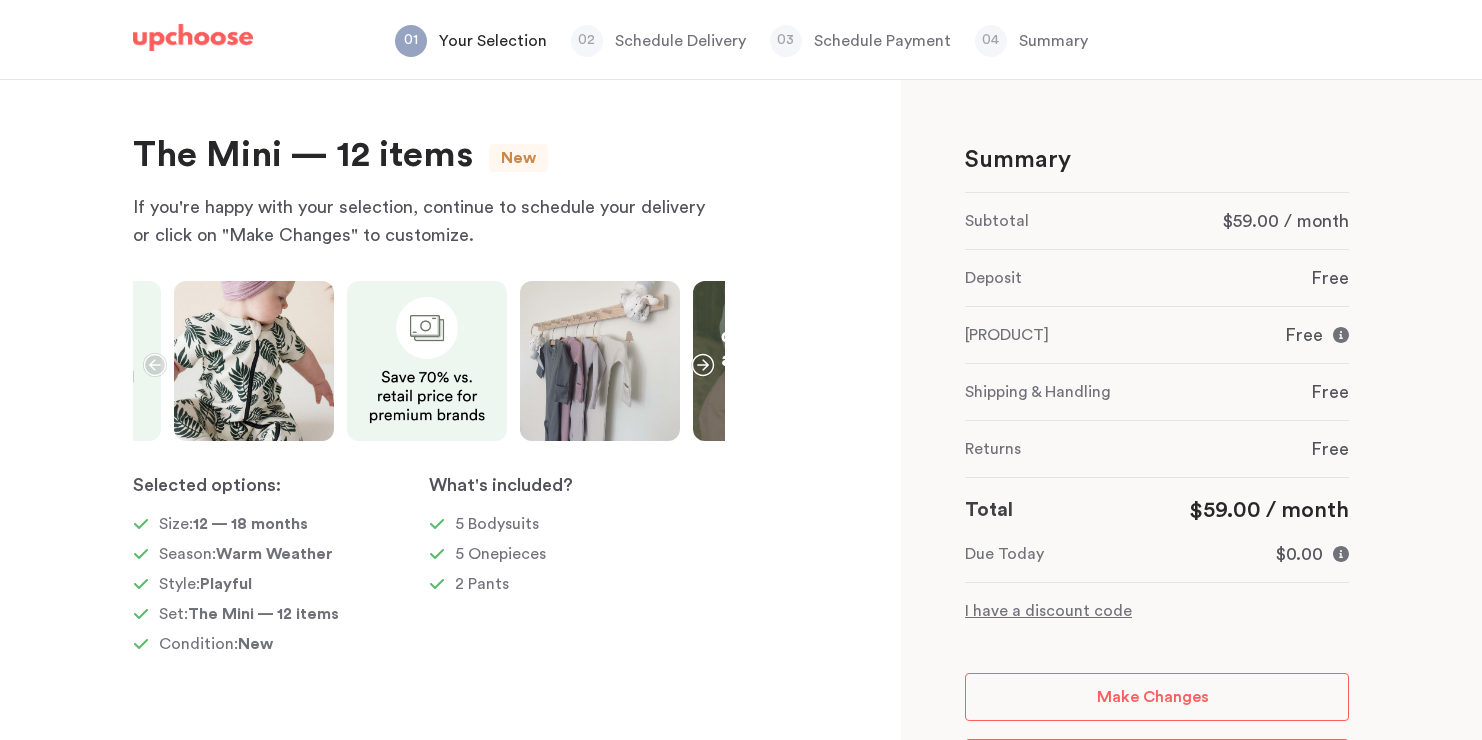 click 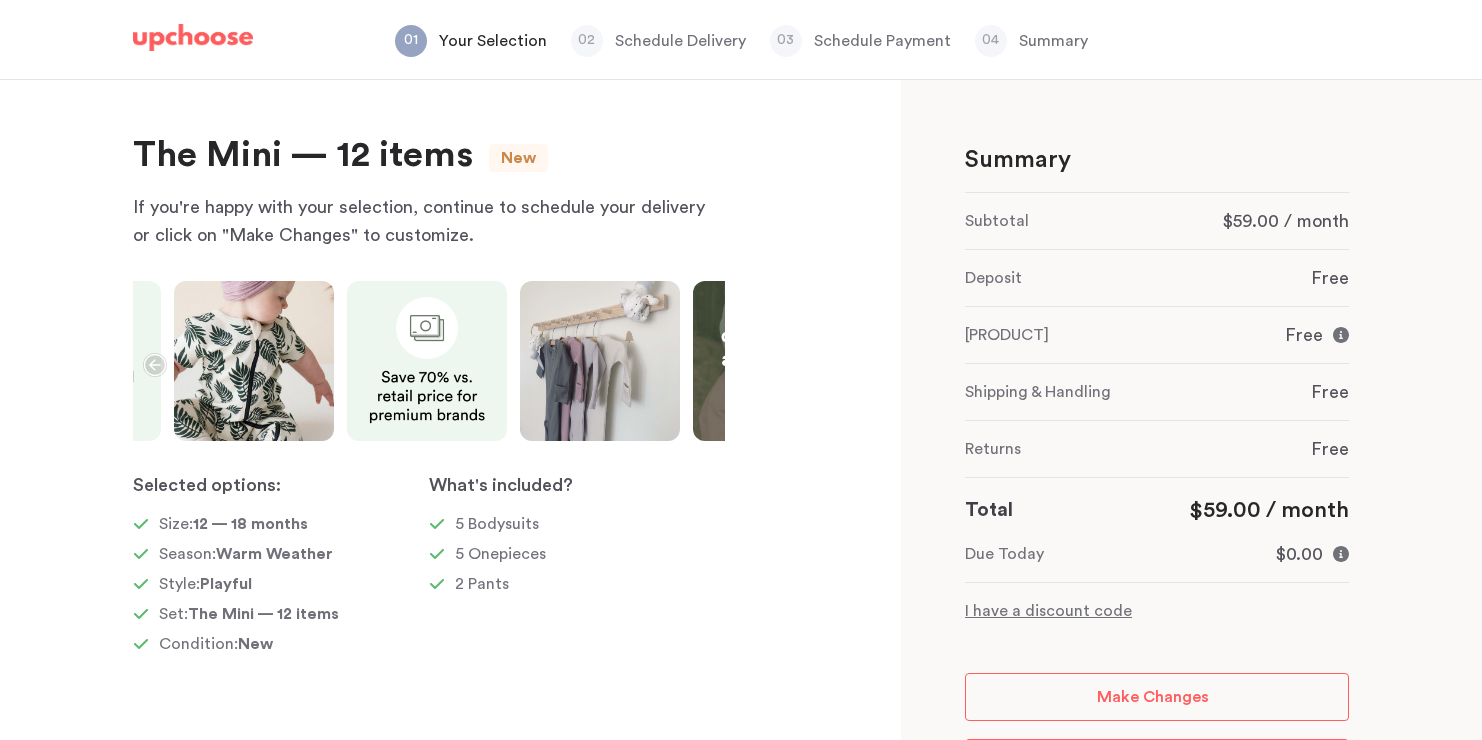 scroll, scrollTop: 0, scrollLeft: 420, axis: horizontal 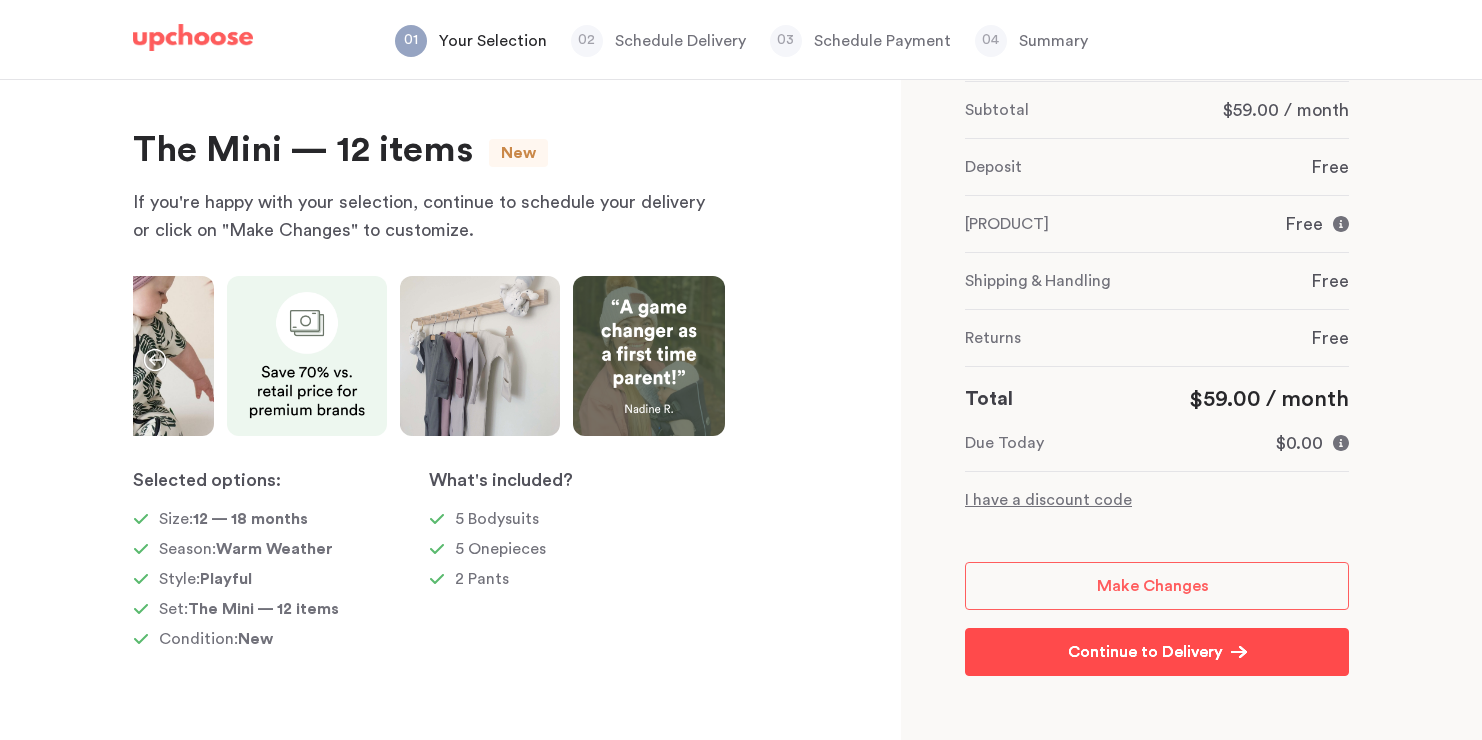 click on "Continue to Delivery" at bounding box center [1145, 652] 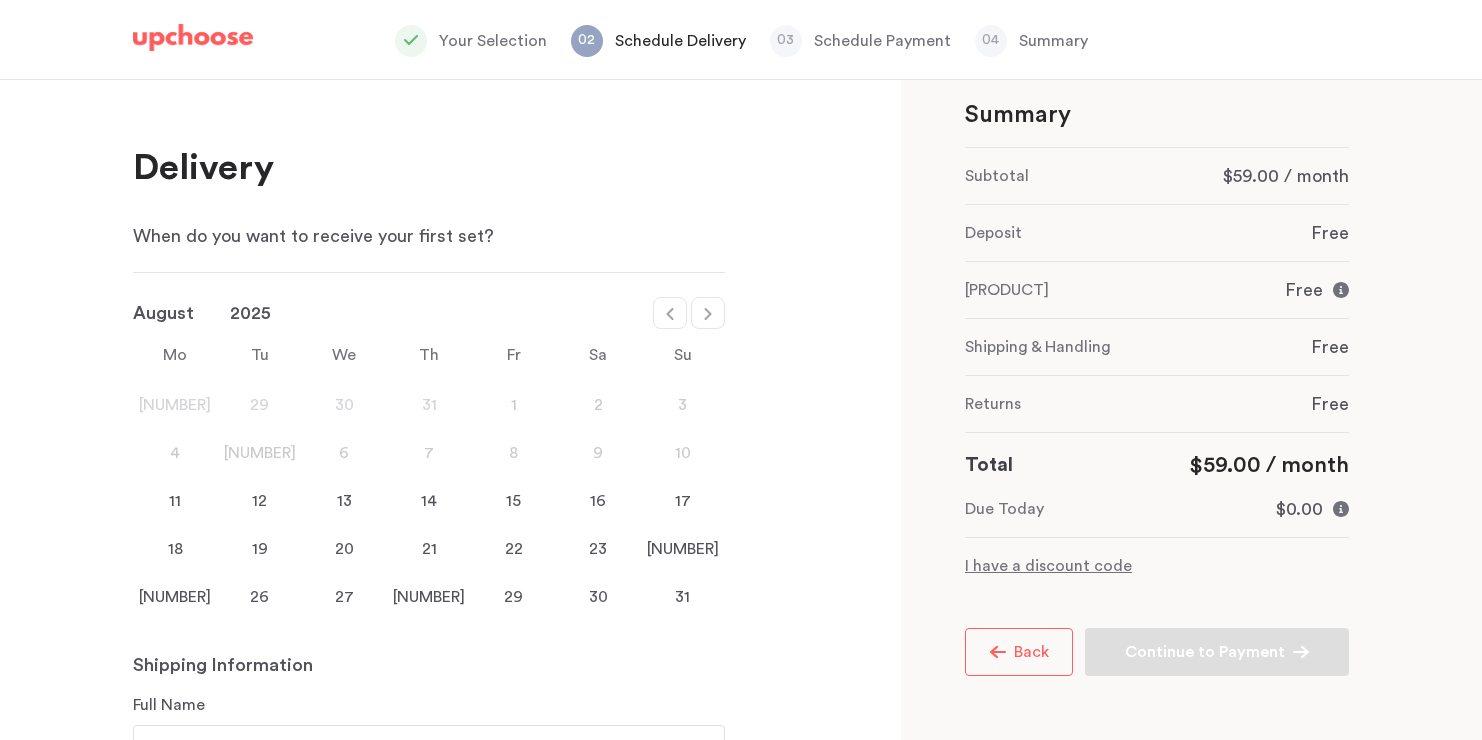 click on "12" at bounding box center [260, 501] 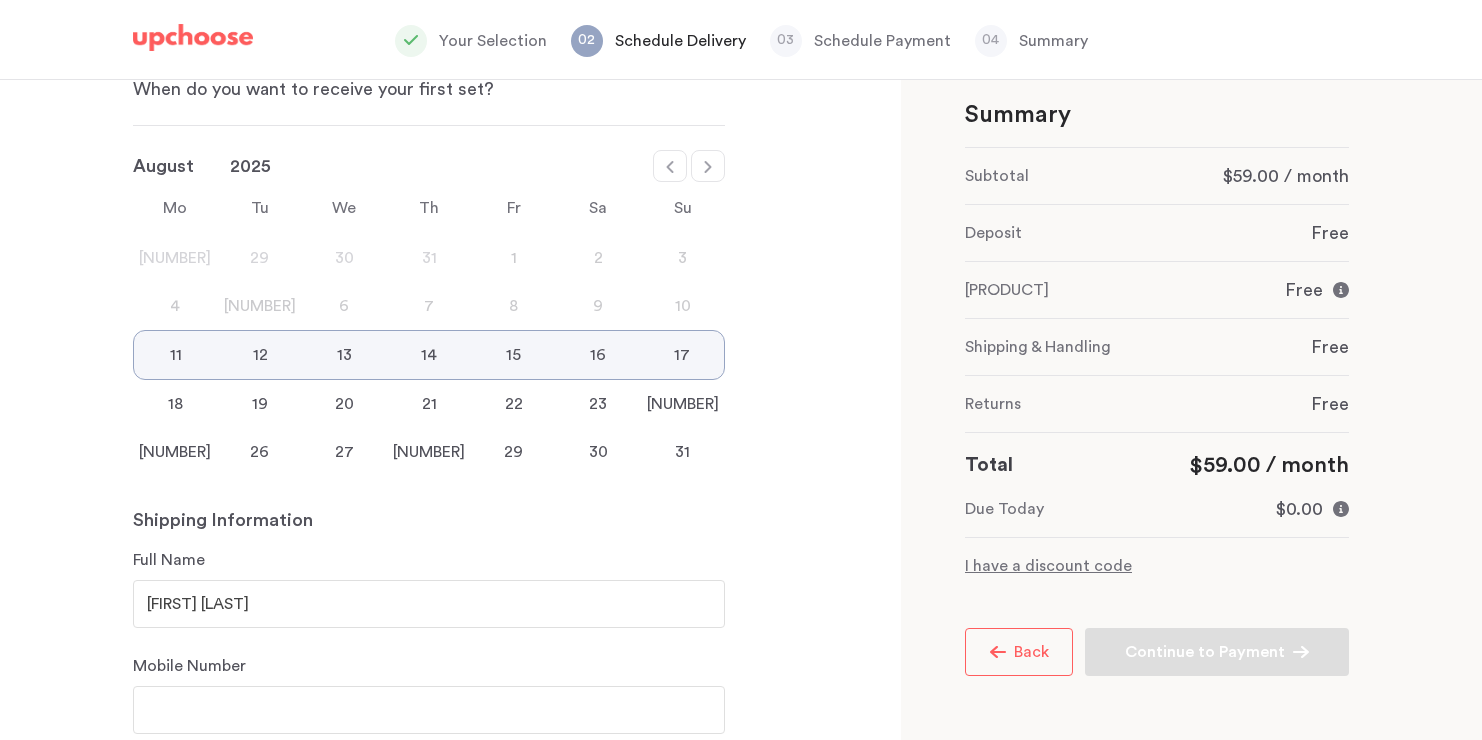 scroll, scrollTop: 339, scrollLeft: 0, axis: vertical 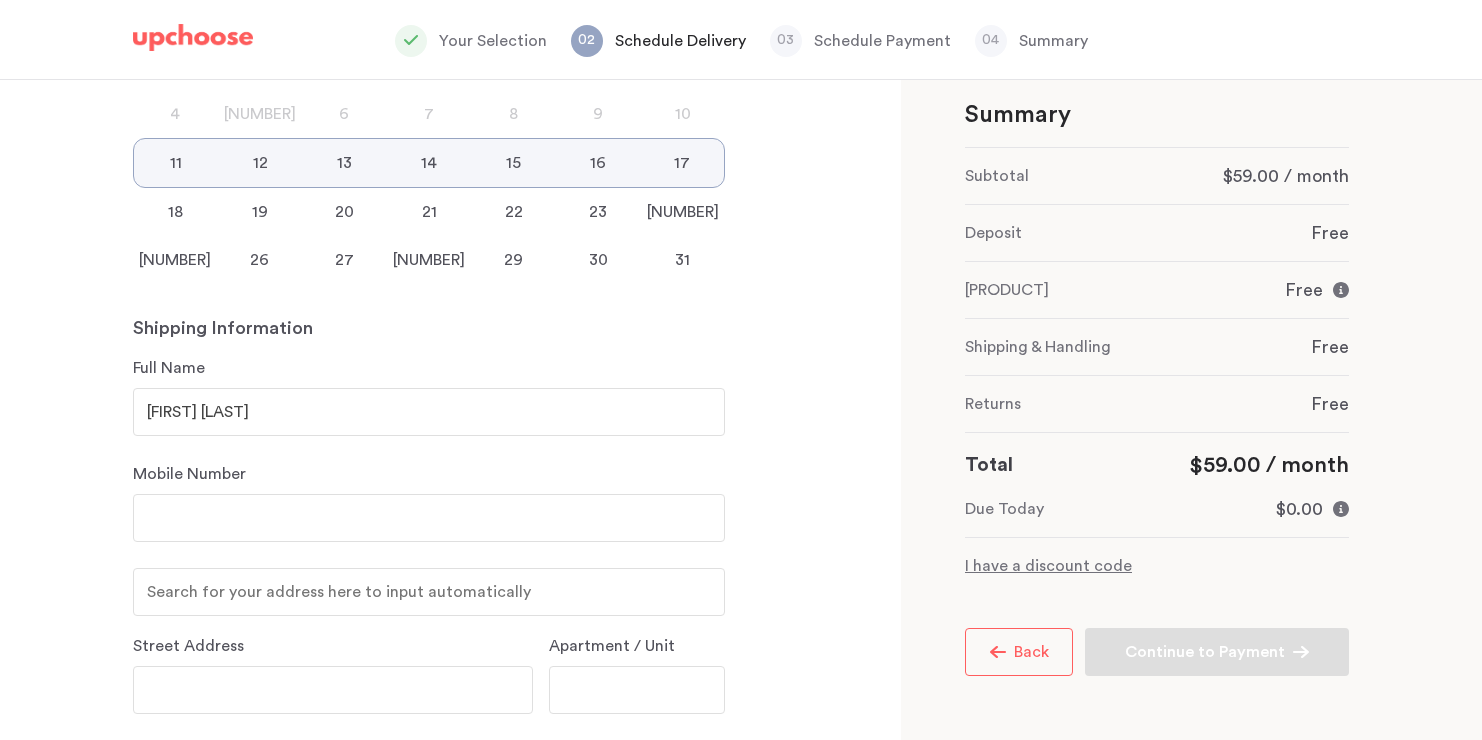 click at bounding box center [429, 518] 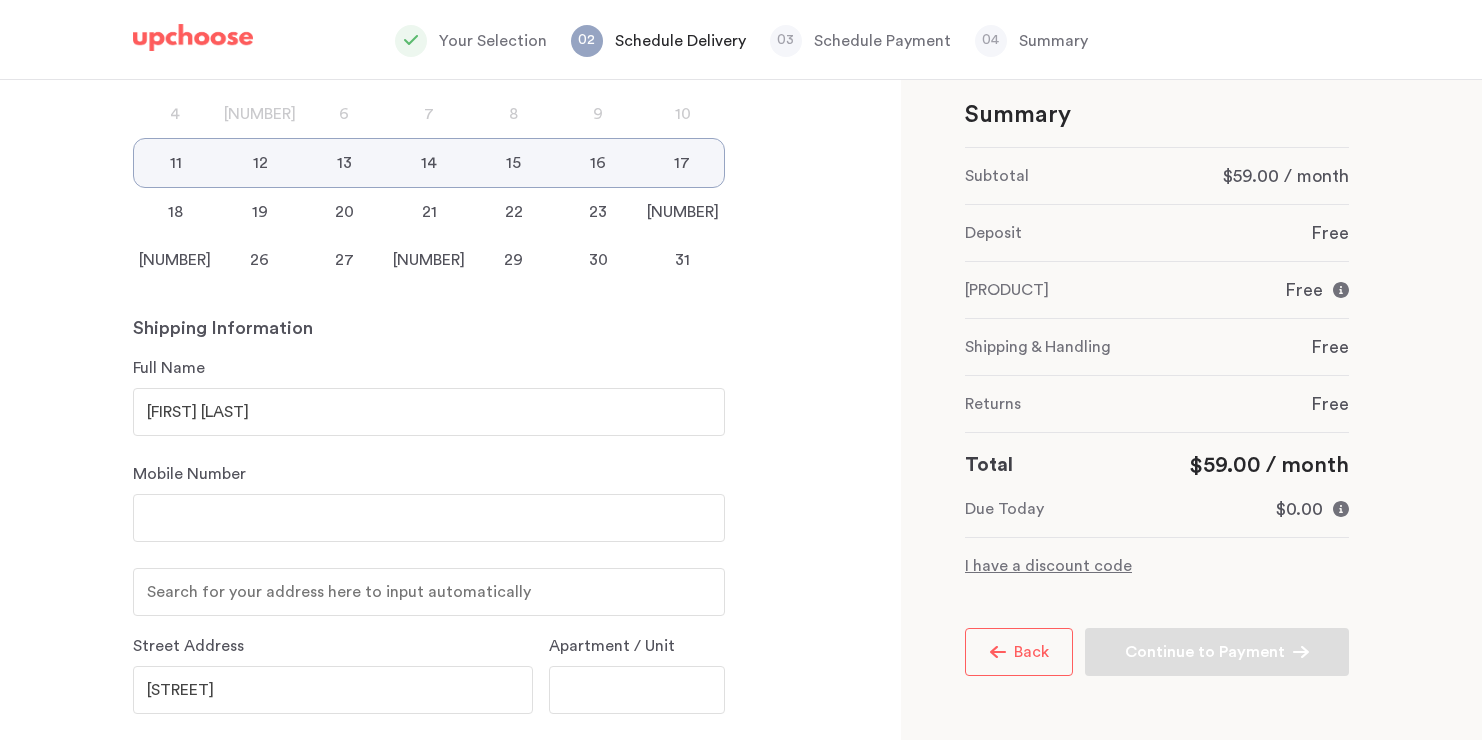type on "North Canton" 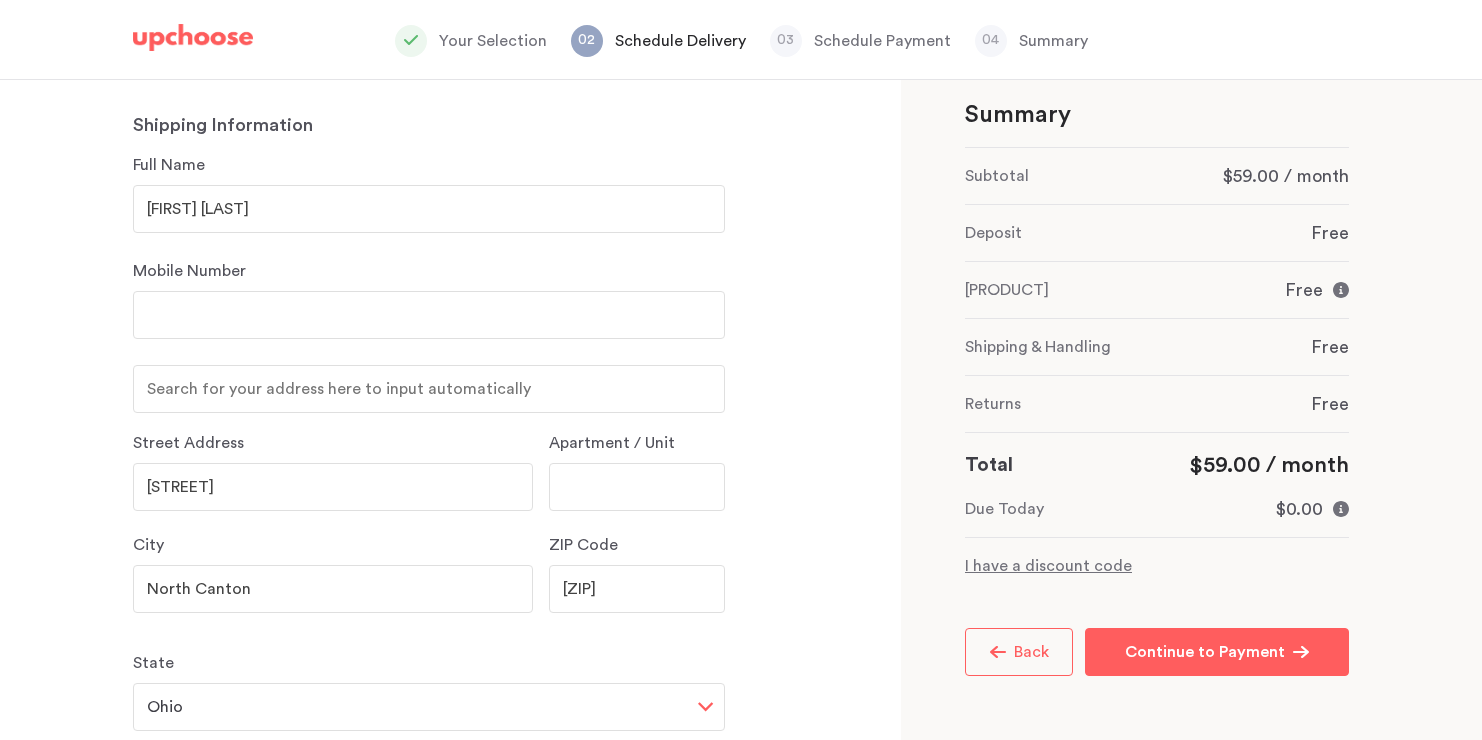 scroll, scrollTop: 639, scrollLeft: 0, axis: vertical 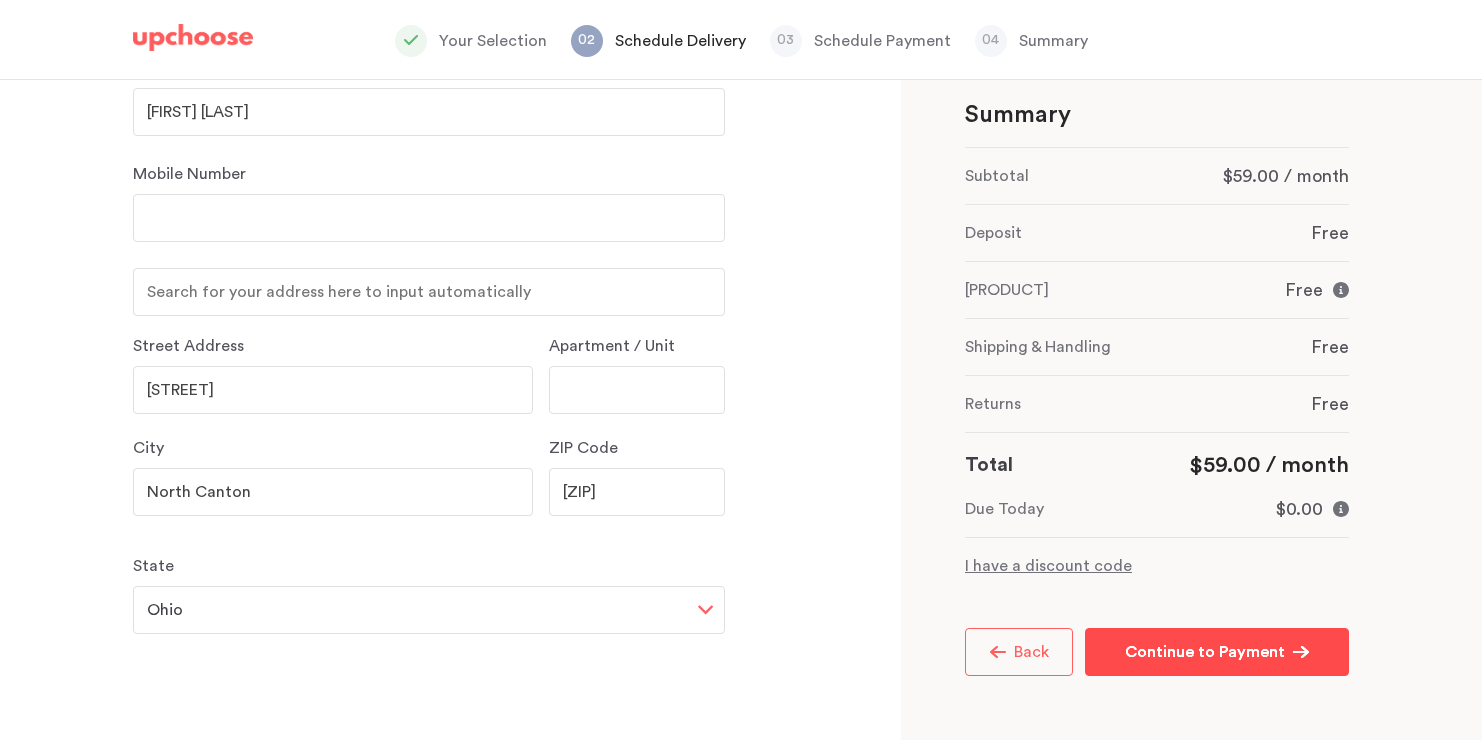 click on "Continue to Payment Continue to Payment" at bounding box center [1217, 652] 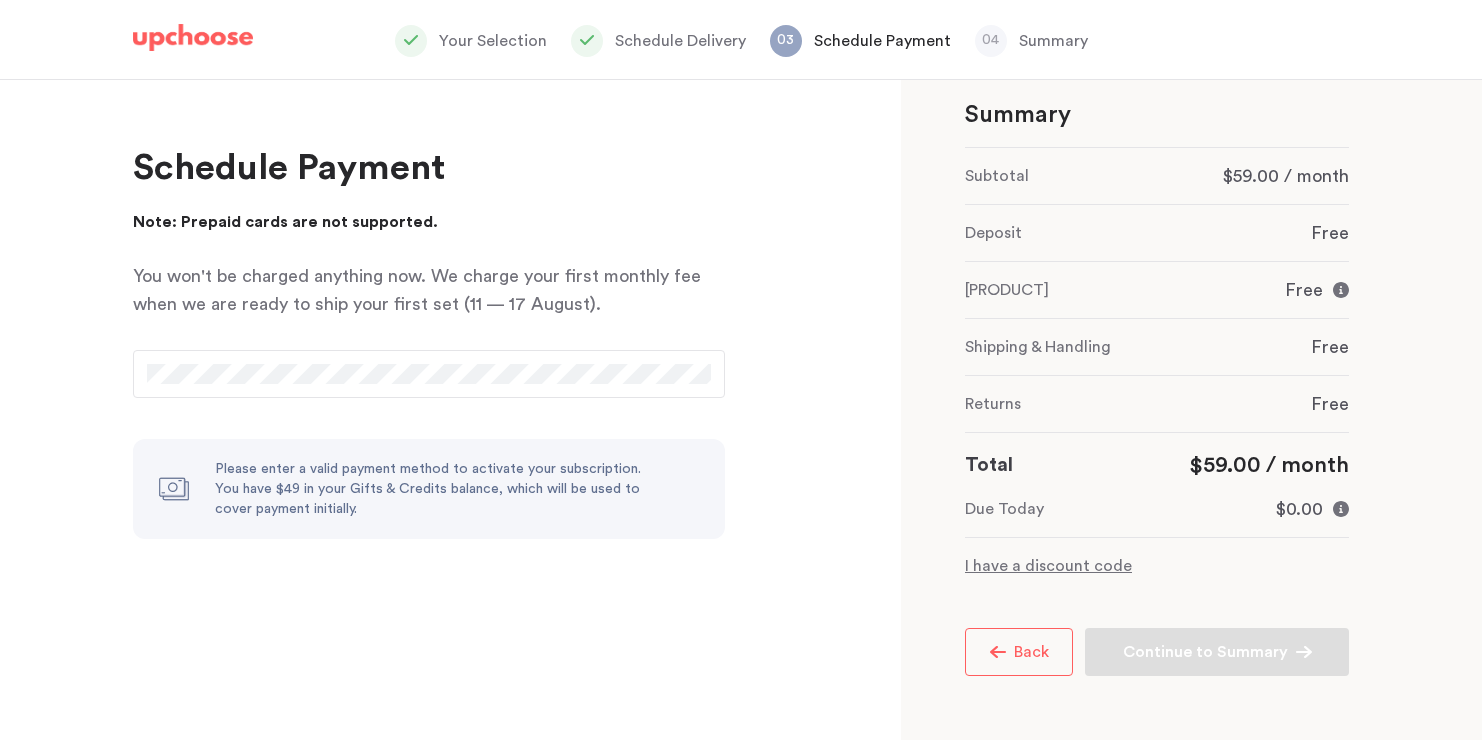 scroll, scrollTop: 0, scrollLeft: 0, axis: both 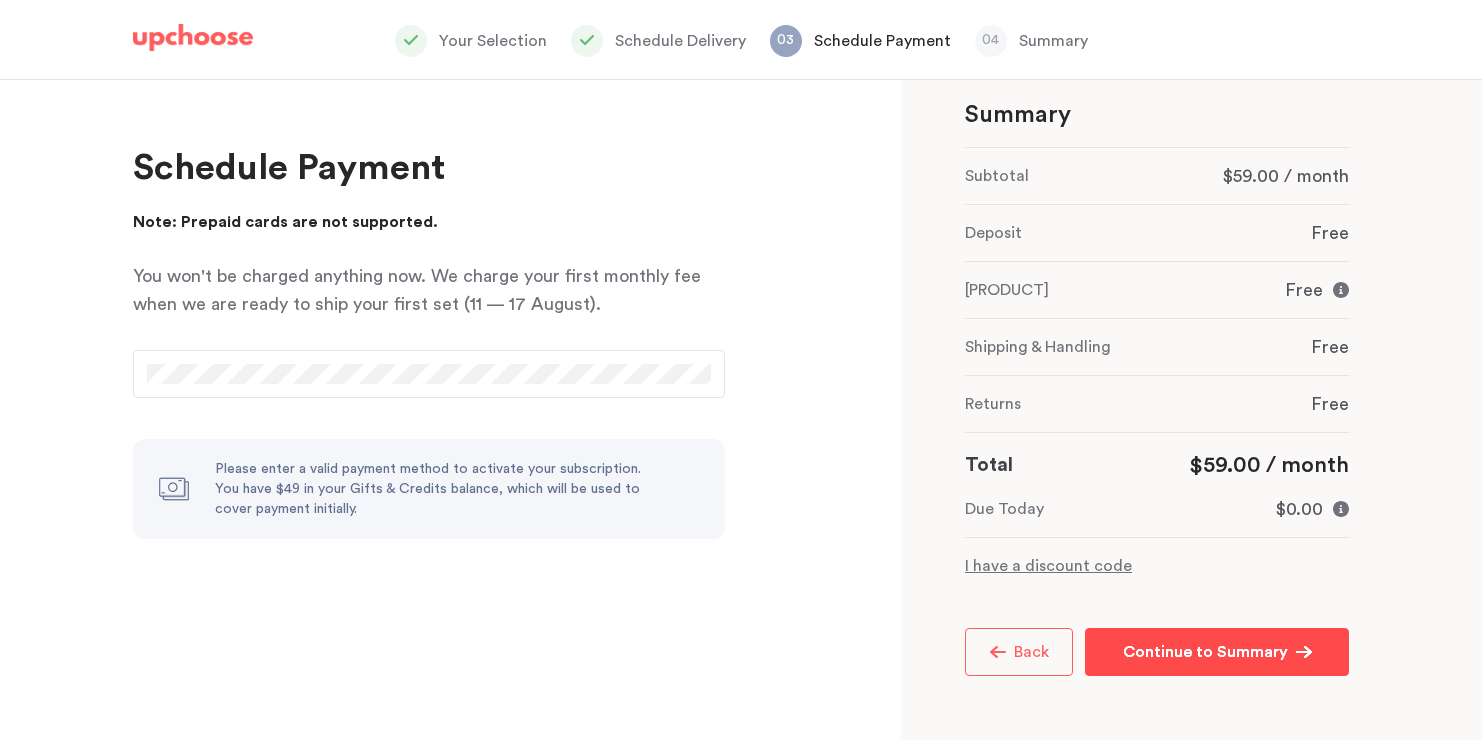 click on "Continue to Summary" at bounding box center (1205, 652) 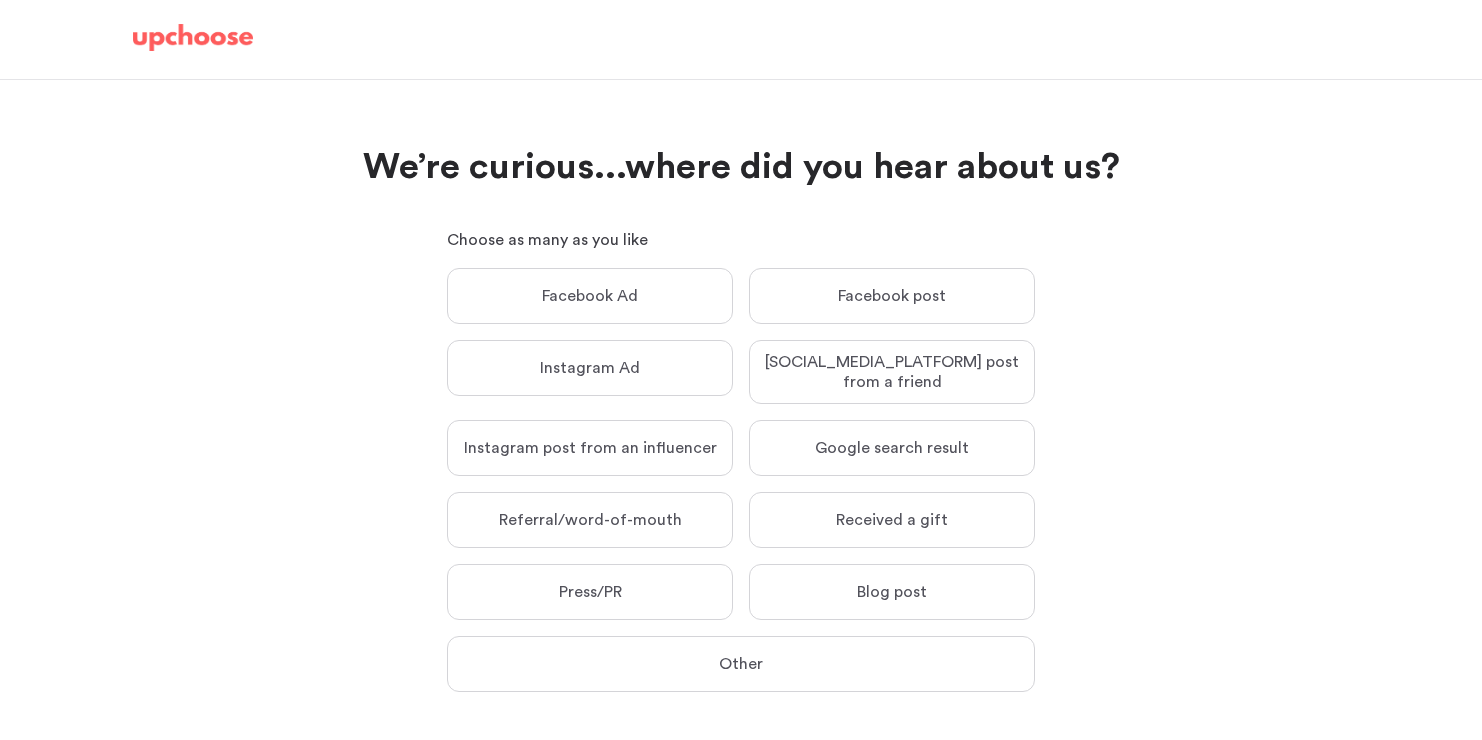 click on "Instagram post from an influencer Instagram post from an influencer" at bounding box center [590, 448] 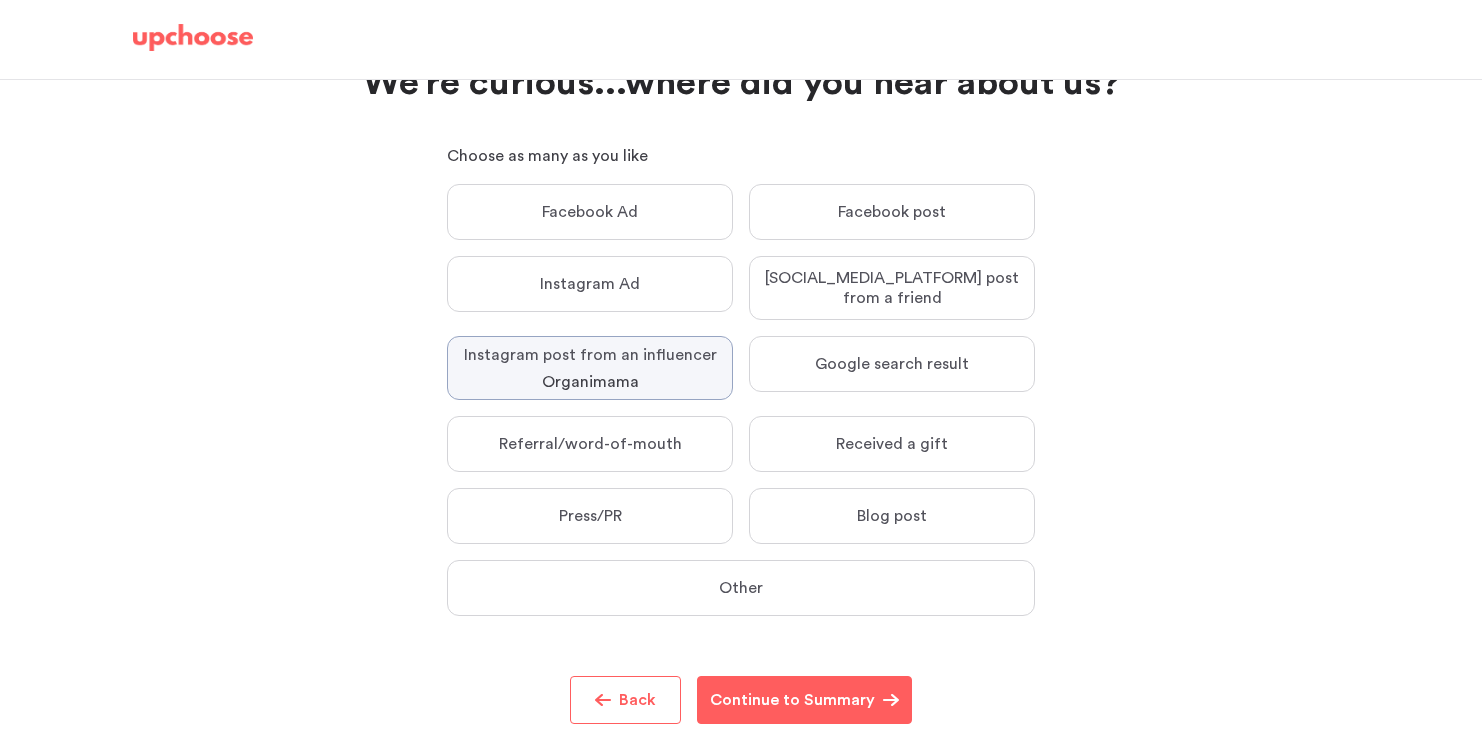 scroll, scrollTop: 106, scrollLeft: 0, axis: vertical 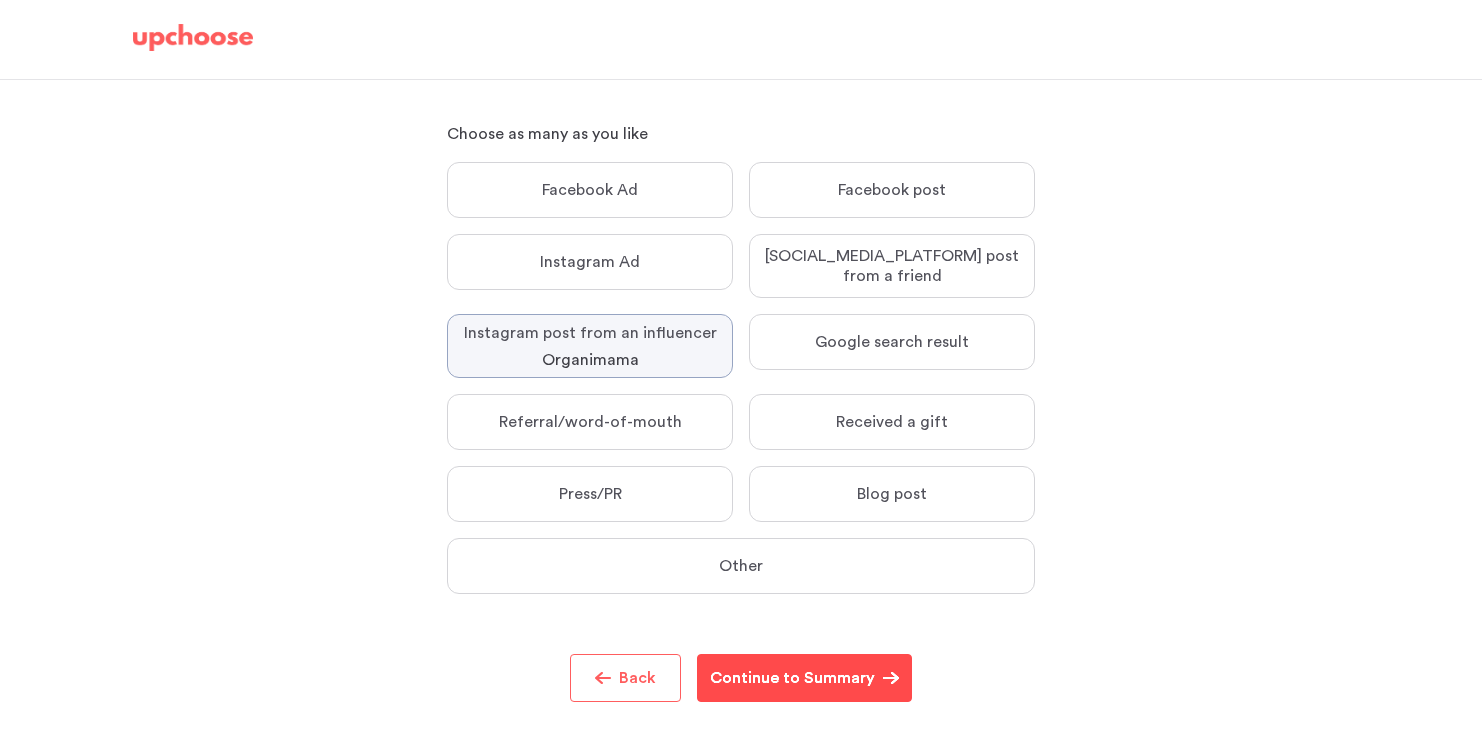 type on "Organimama" 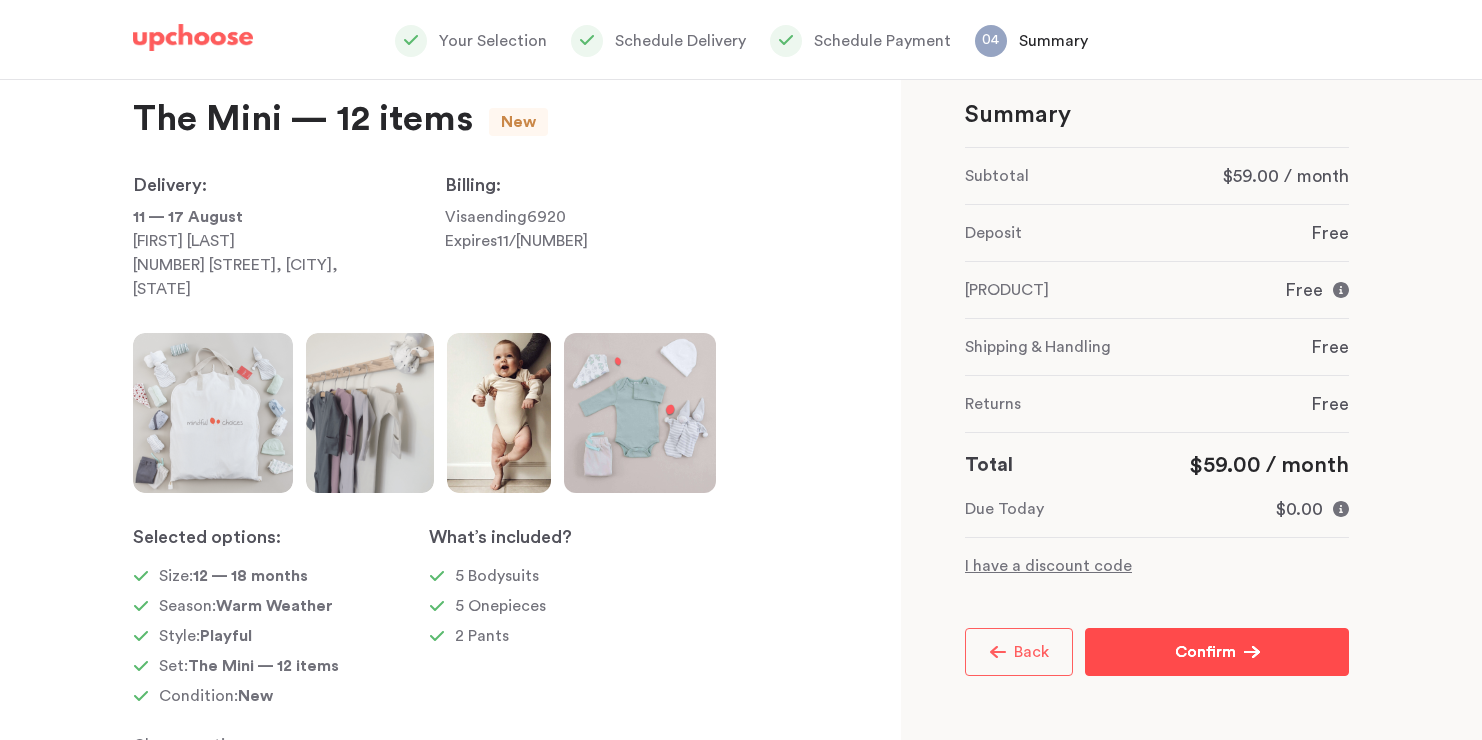 scroll, scrollTop: 127, scrollLeft: 0, axis: vertical 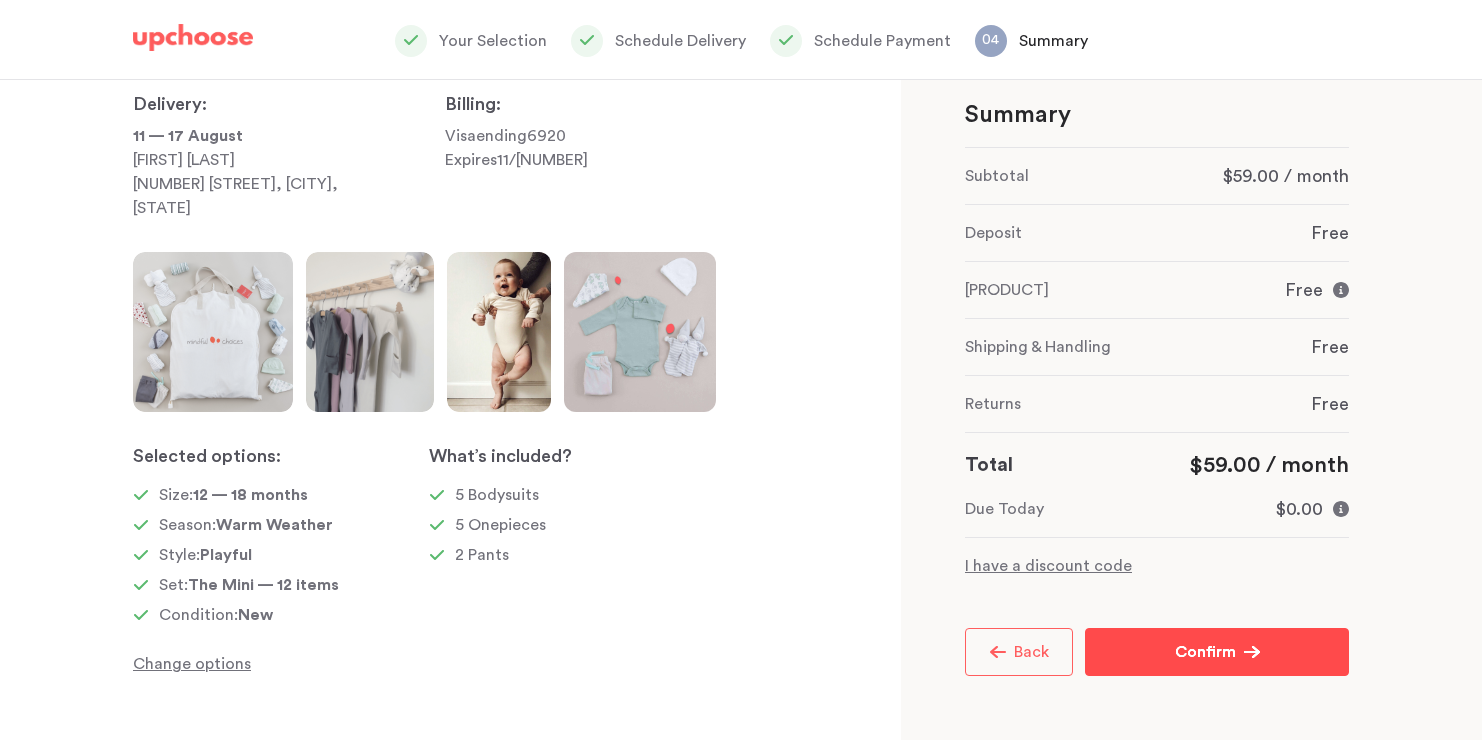 click on "Confirm Confirm" at bounding box center [1217, 652] 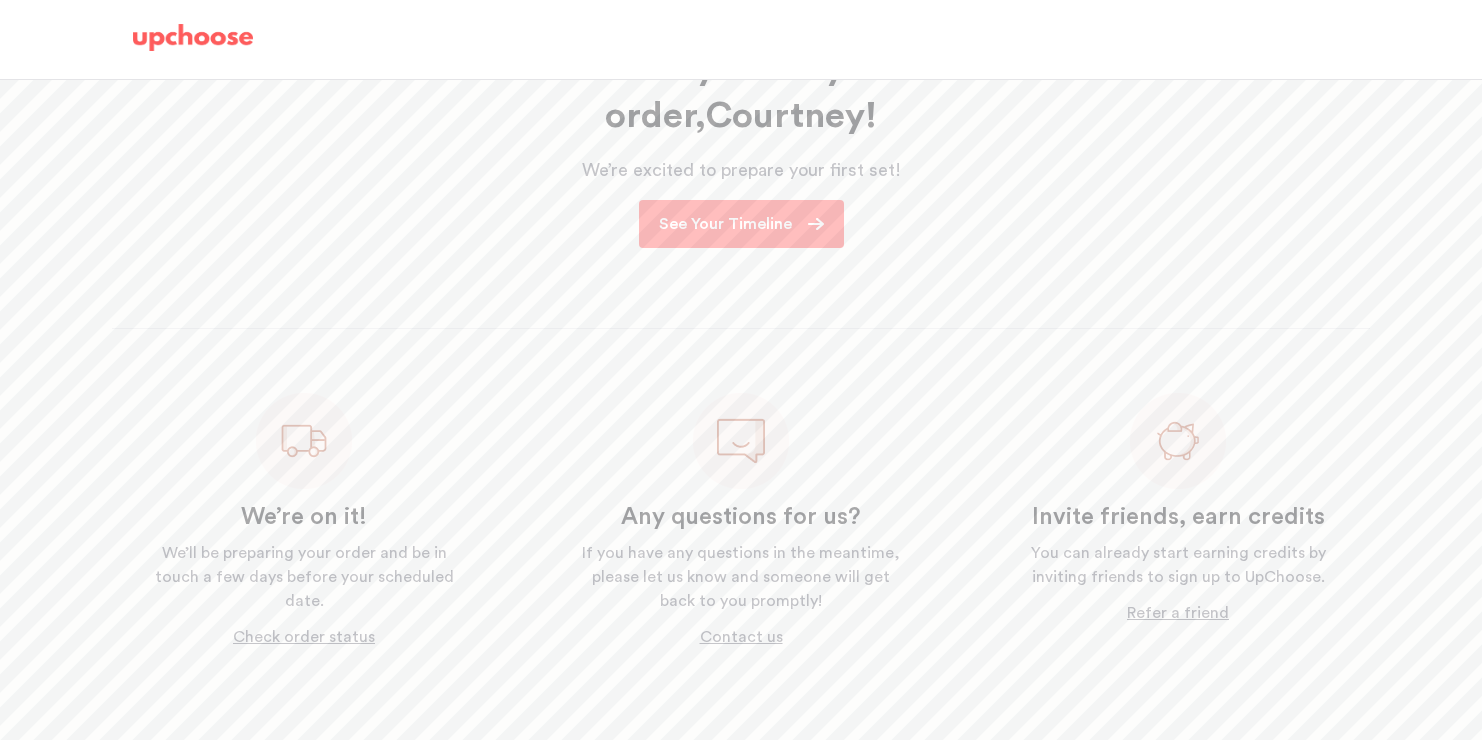scroll, scrollTop: 304, scrollLeft: 0, axis: vertical 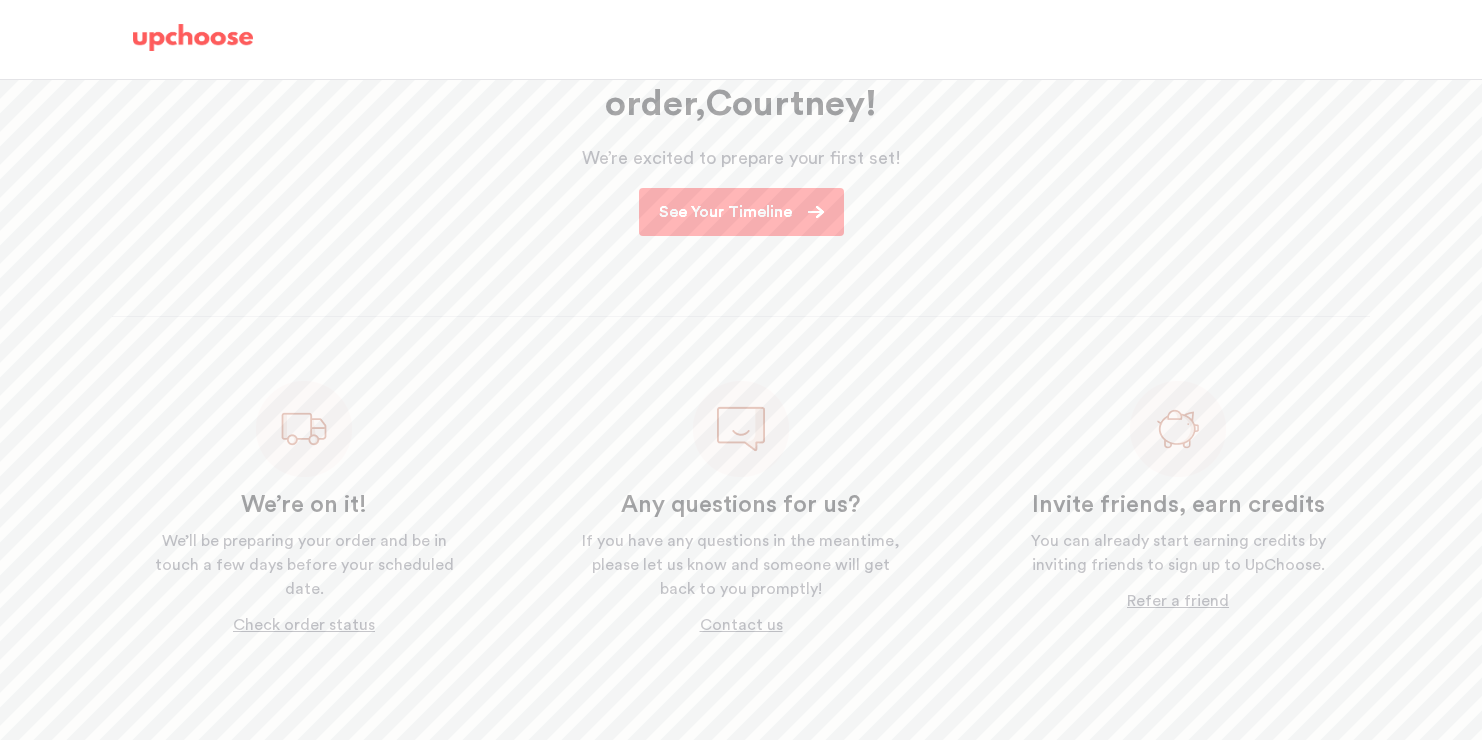 click on "See Your Timeline" at bounding box center [741, 212] 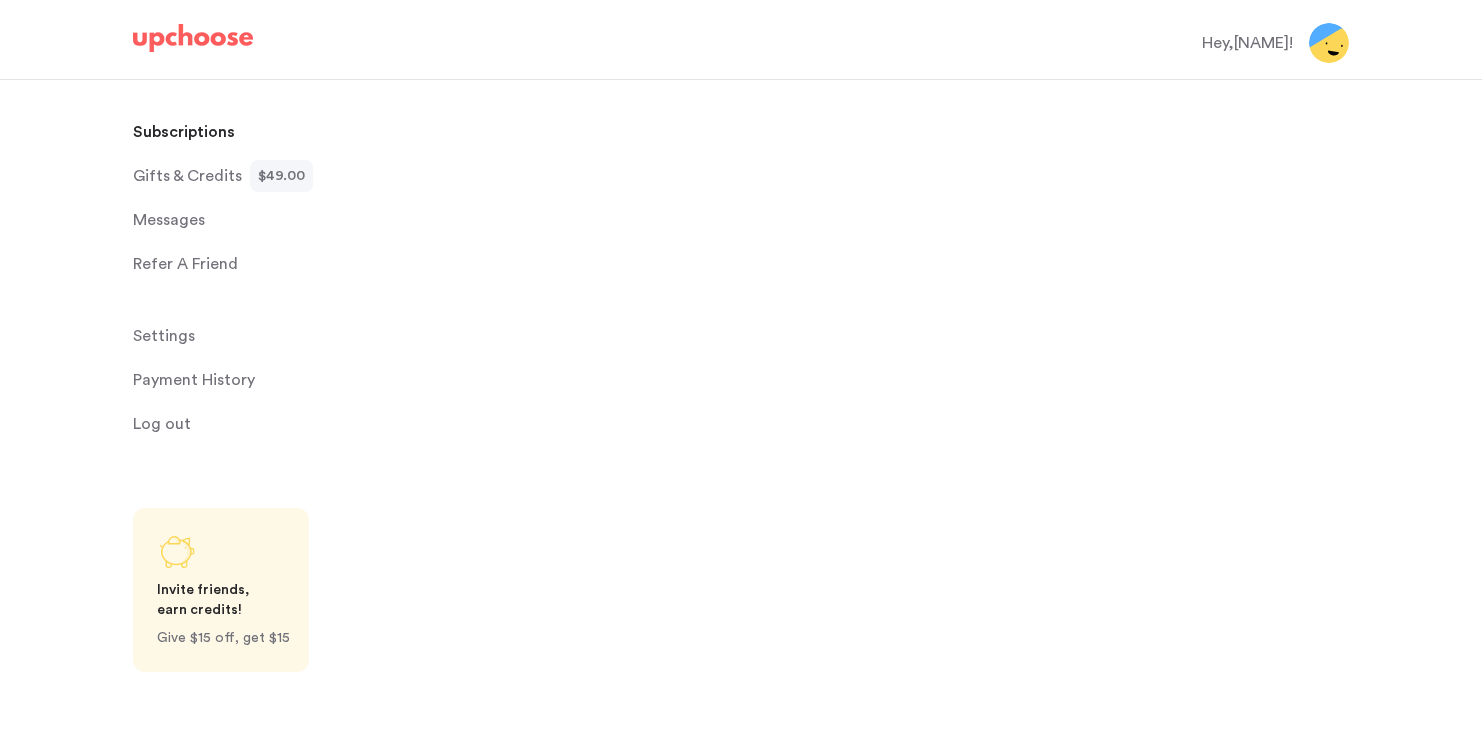 scroll, scrollTop: 0, scrollLeft: 0, axis: both 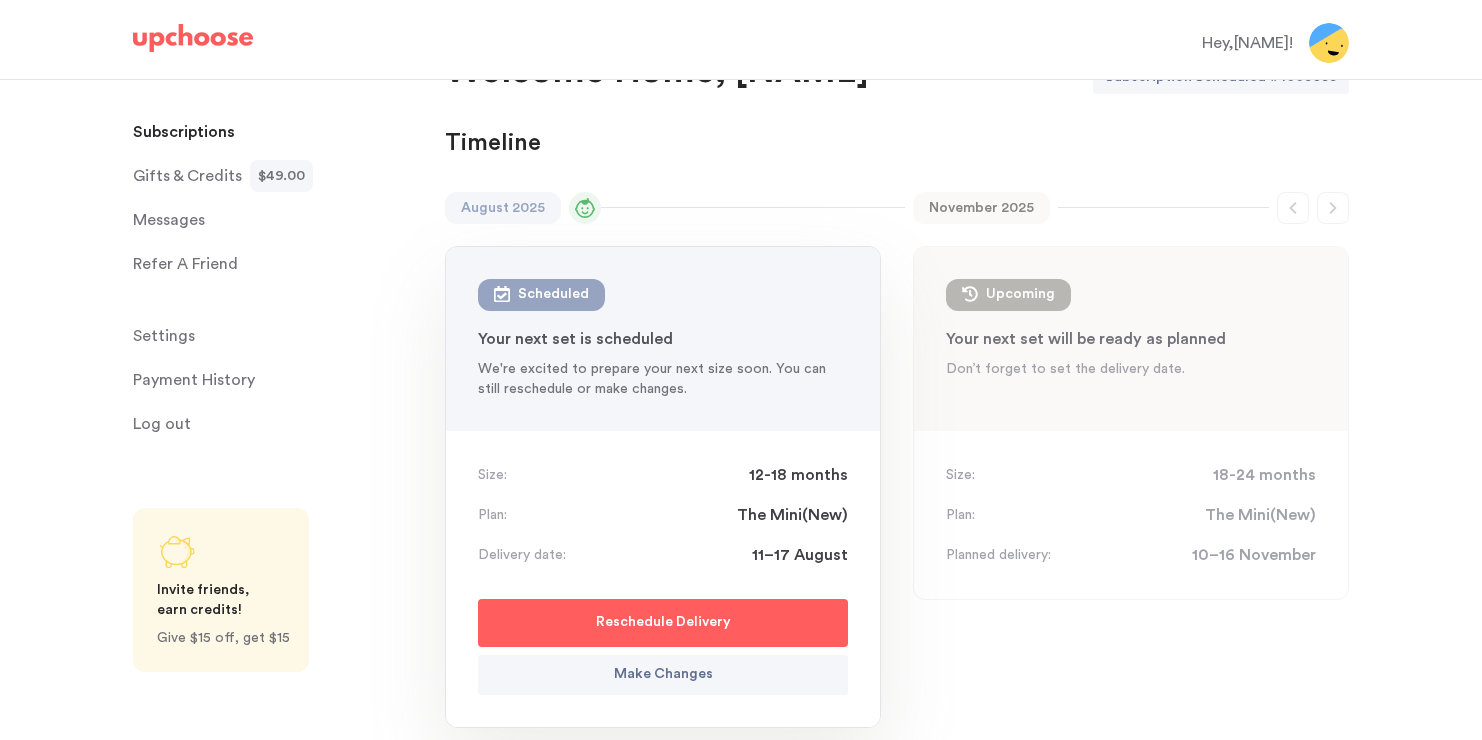 click on "Planned delivery: 10–16 November" at bounding box center (1131, 555) 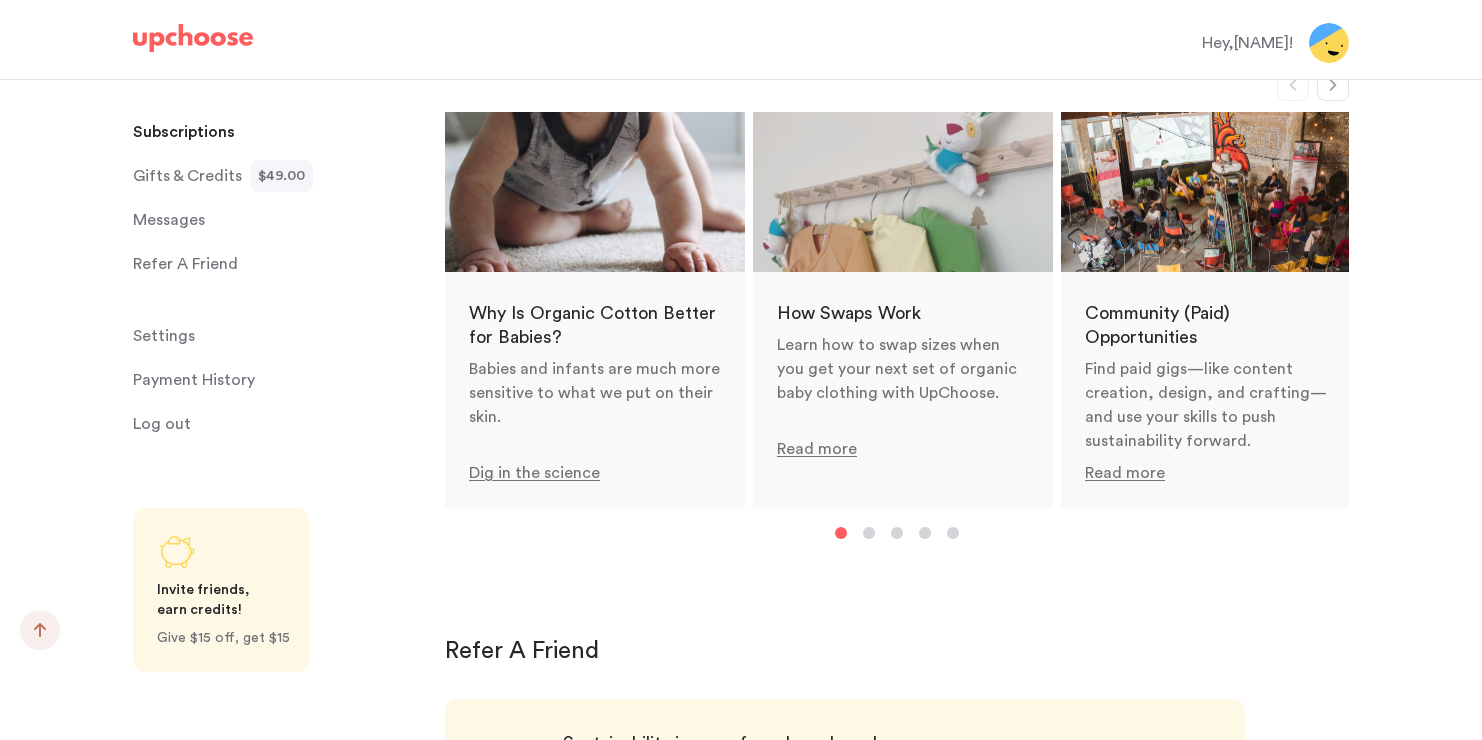scroll, scrollTop: 1087, scrollLeft: 0, axis: vertical 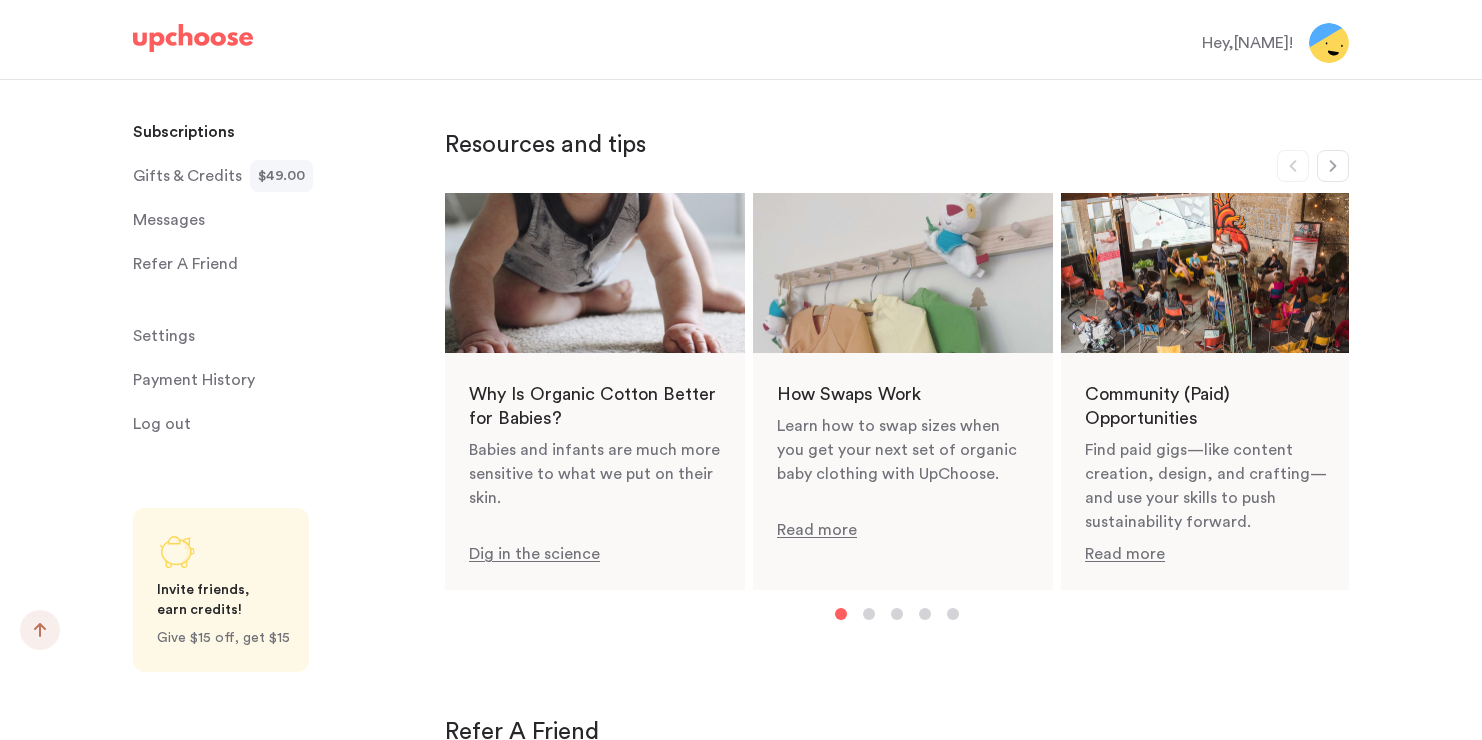 click on "Read more" at bounding box center [1211, 392] 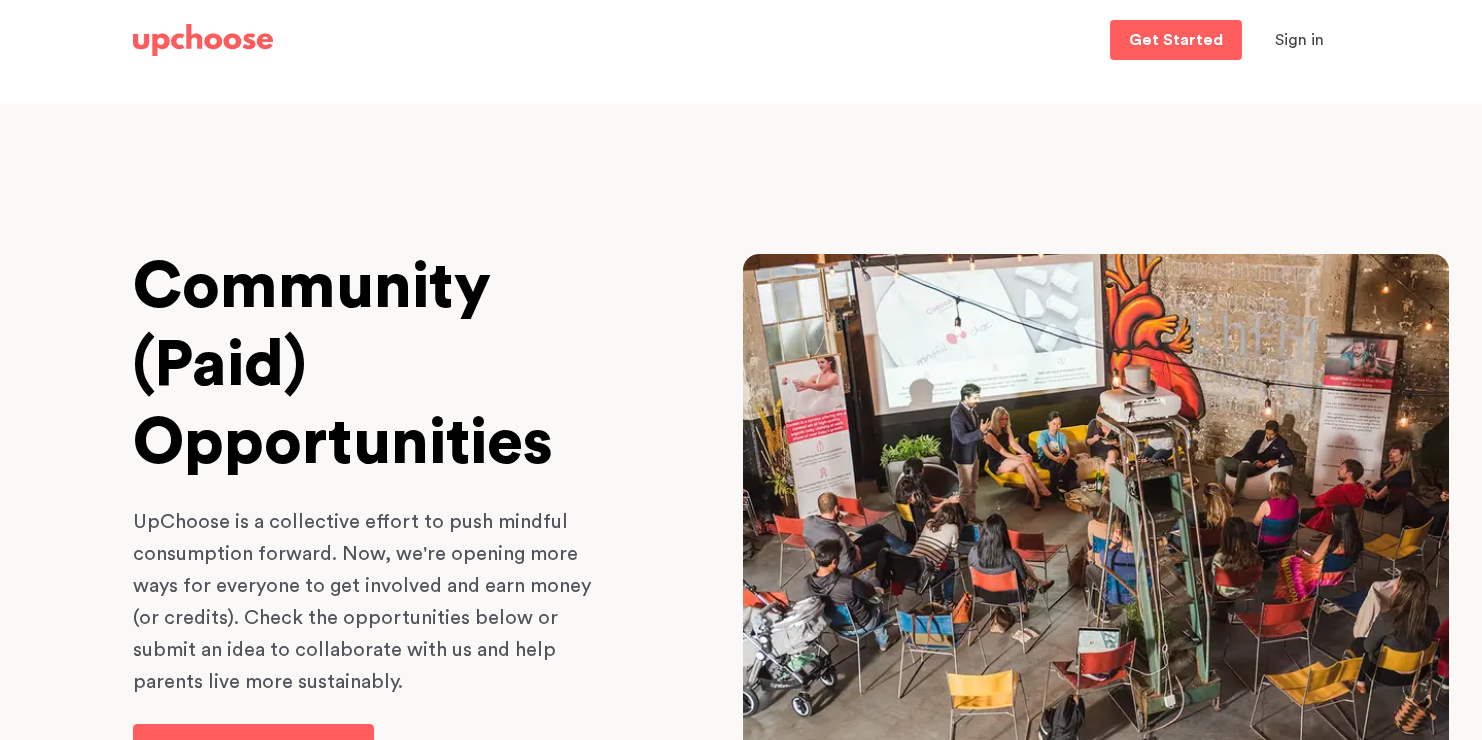 scroll, scrollTop: 0, scrollLeft: 0, axis: both 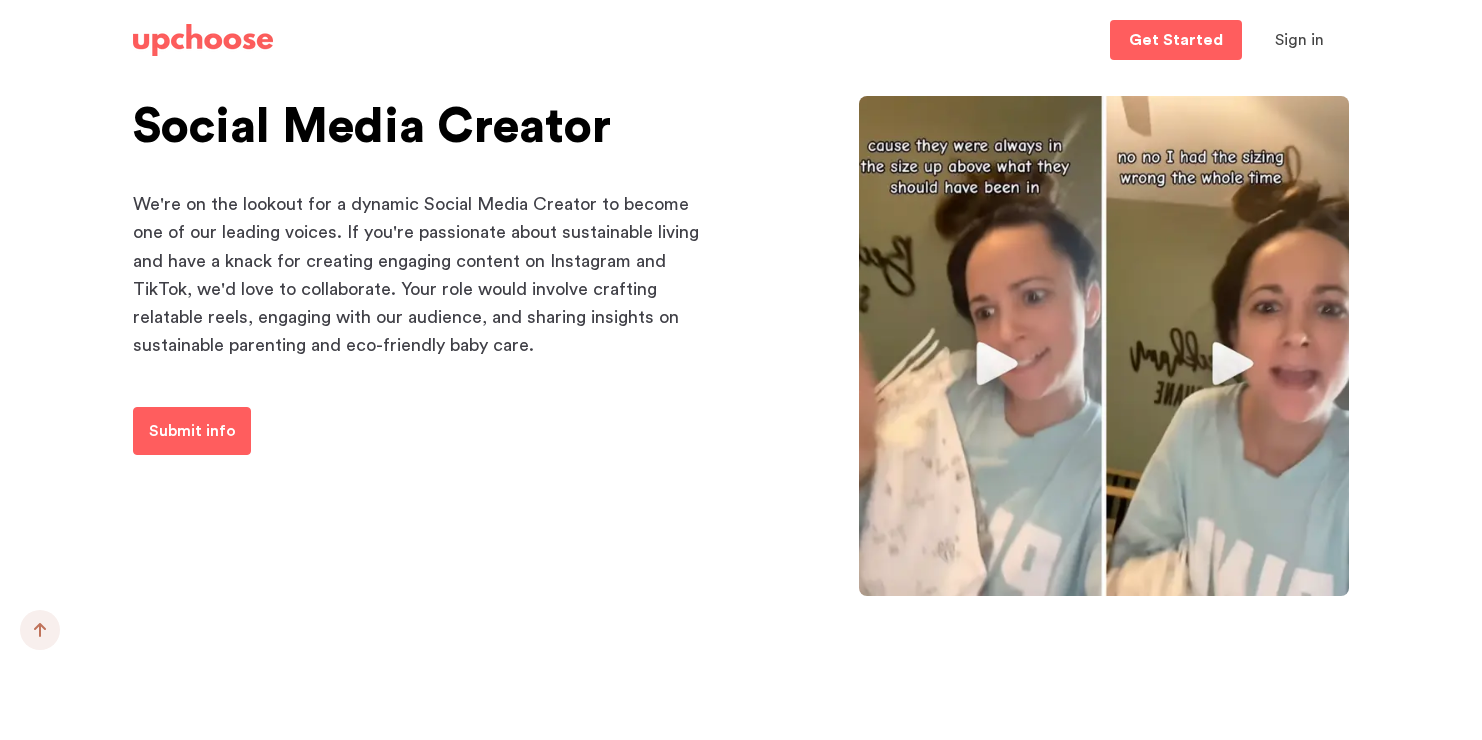 click at bounding box center [1104, 346] 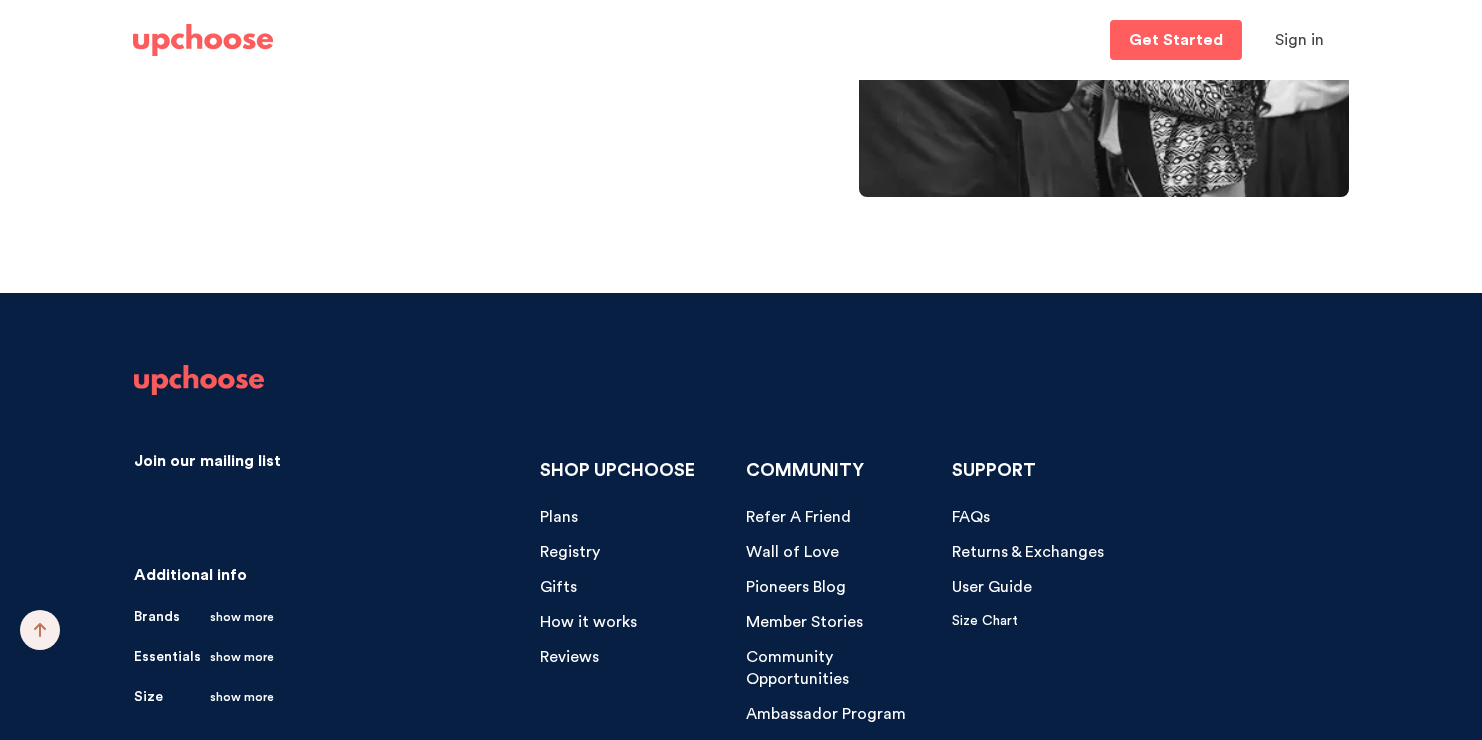 scroll, scrollTop: 7516, scrollLeft: 0, axis: vertical 